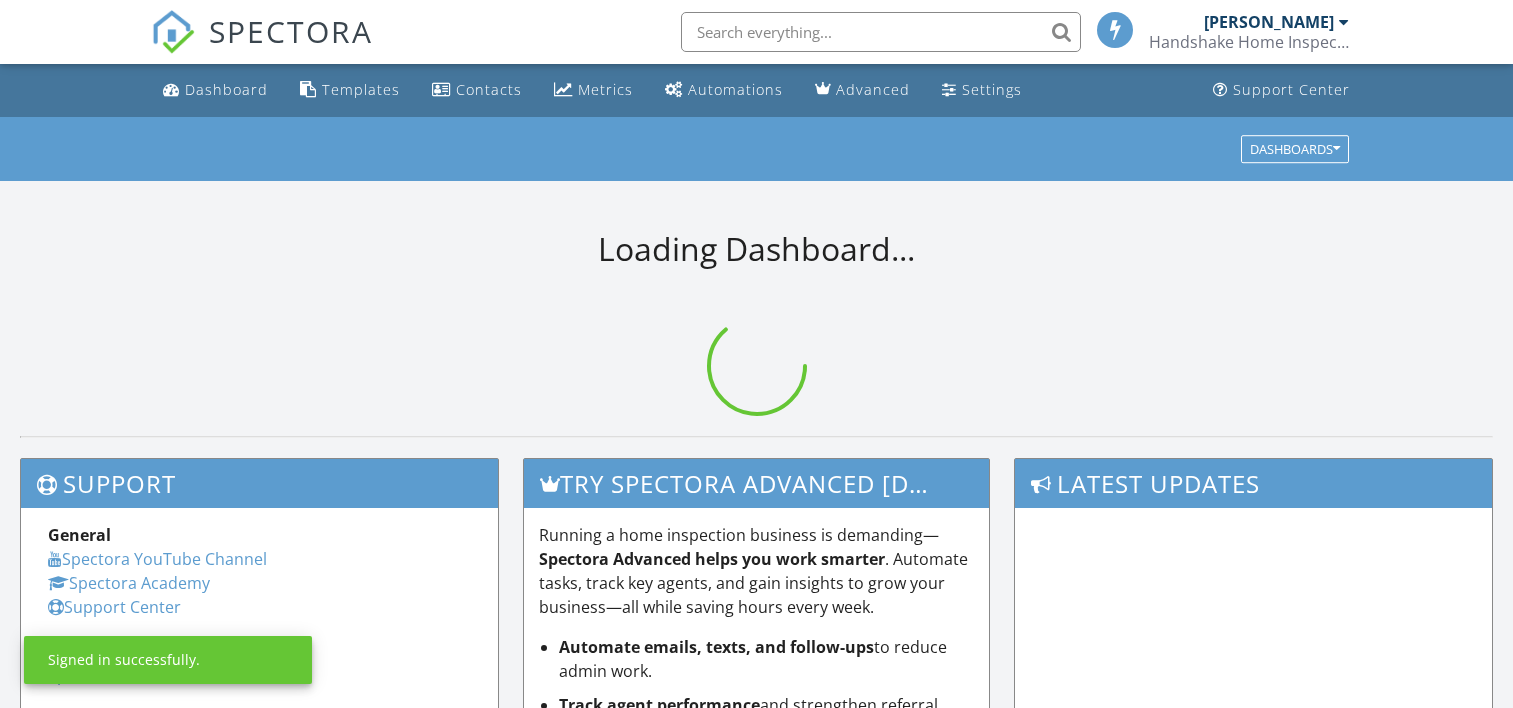 scroll, scrollTop: 0, scrollLeft: 0, axis: both 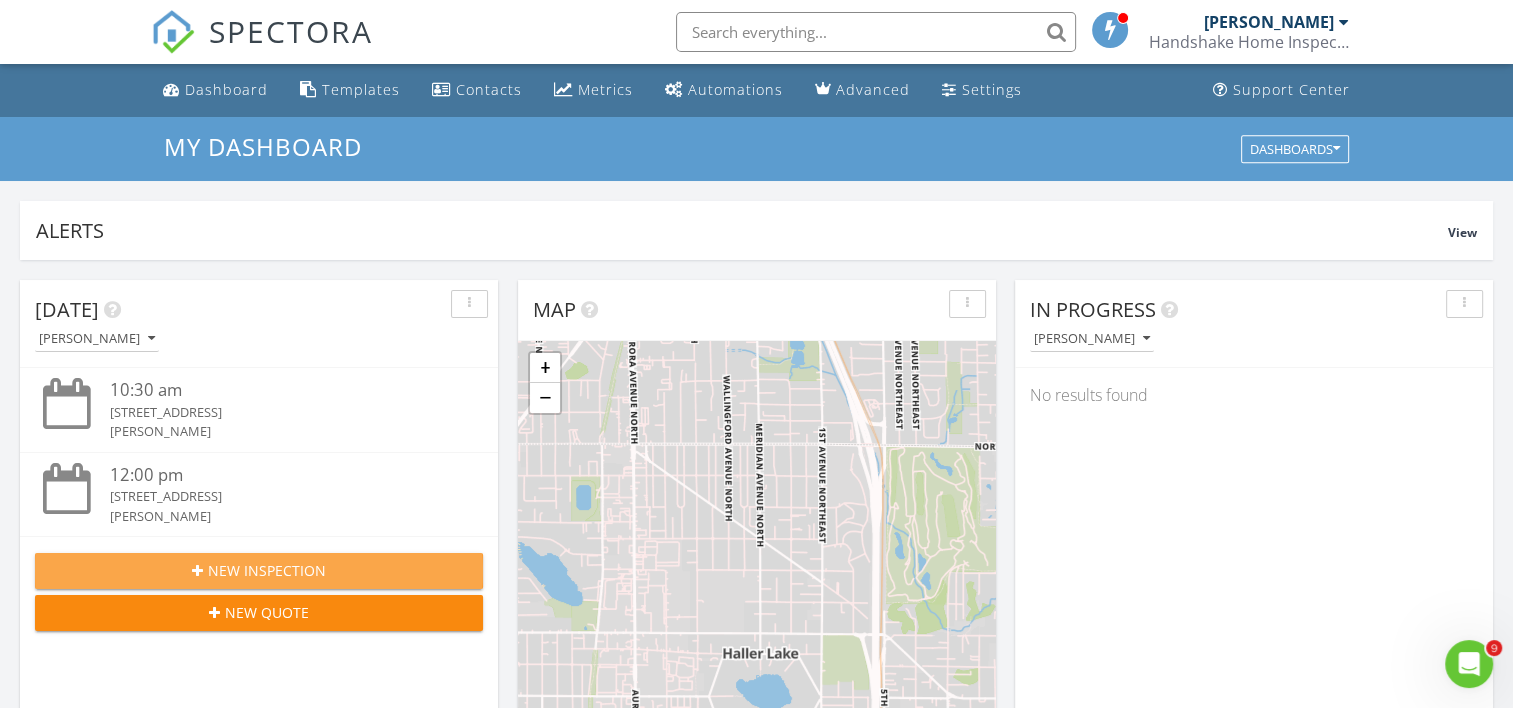 click on "New Inspection" at bounding box center (259, 571) 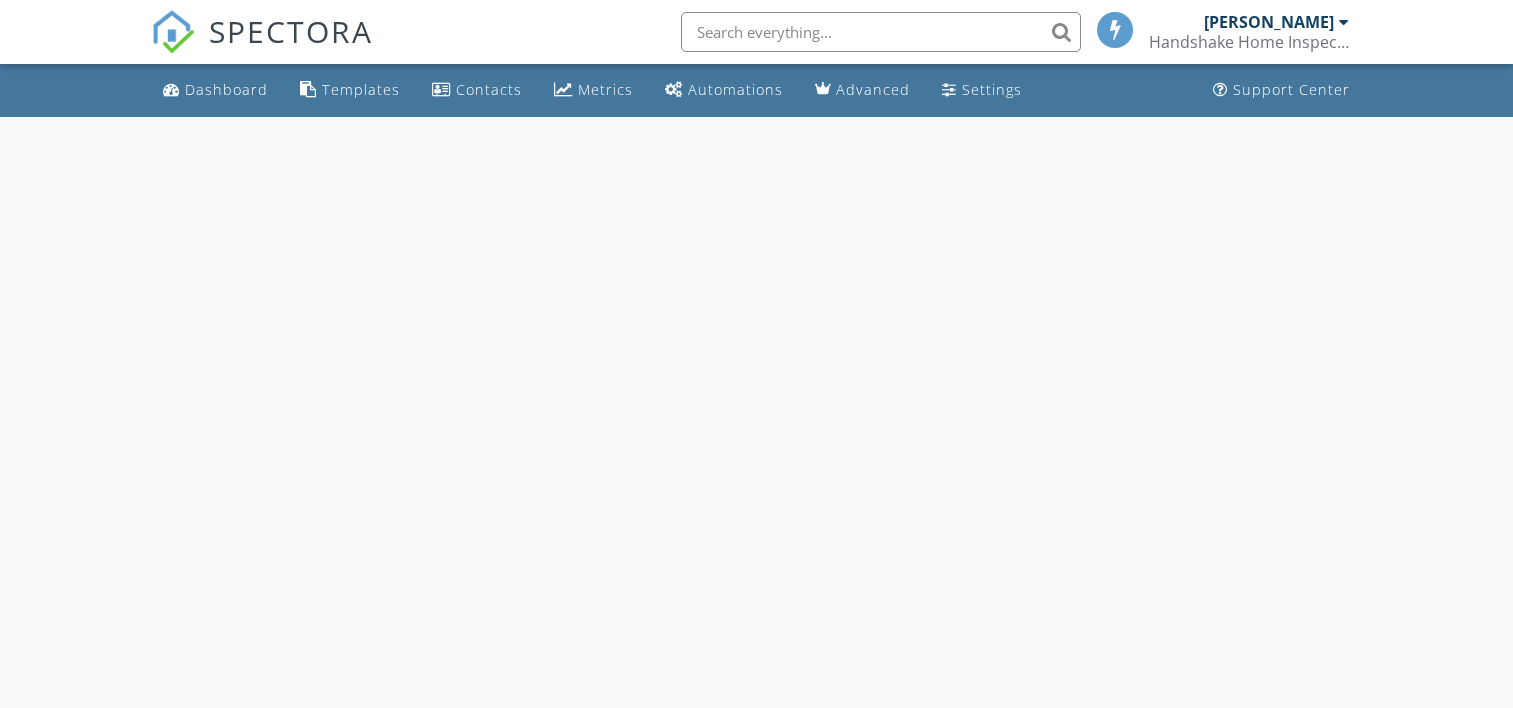 scroll, scrollTop: 0, scrollLeft: 0, axis: both 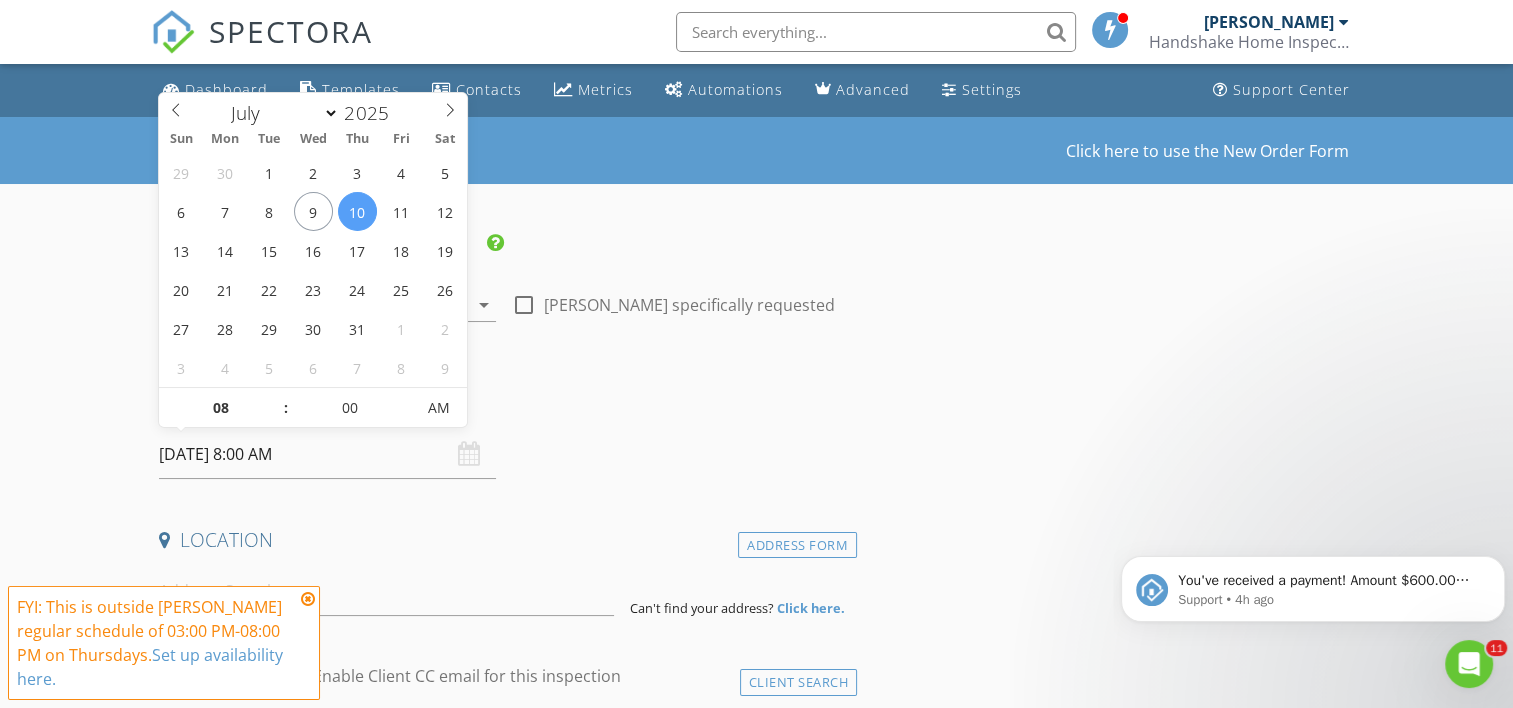 click on "[DATE] 8:00 AM" at bounding box center [327, 454] 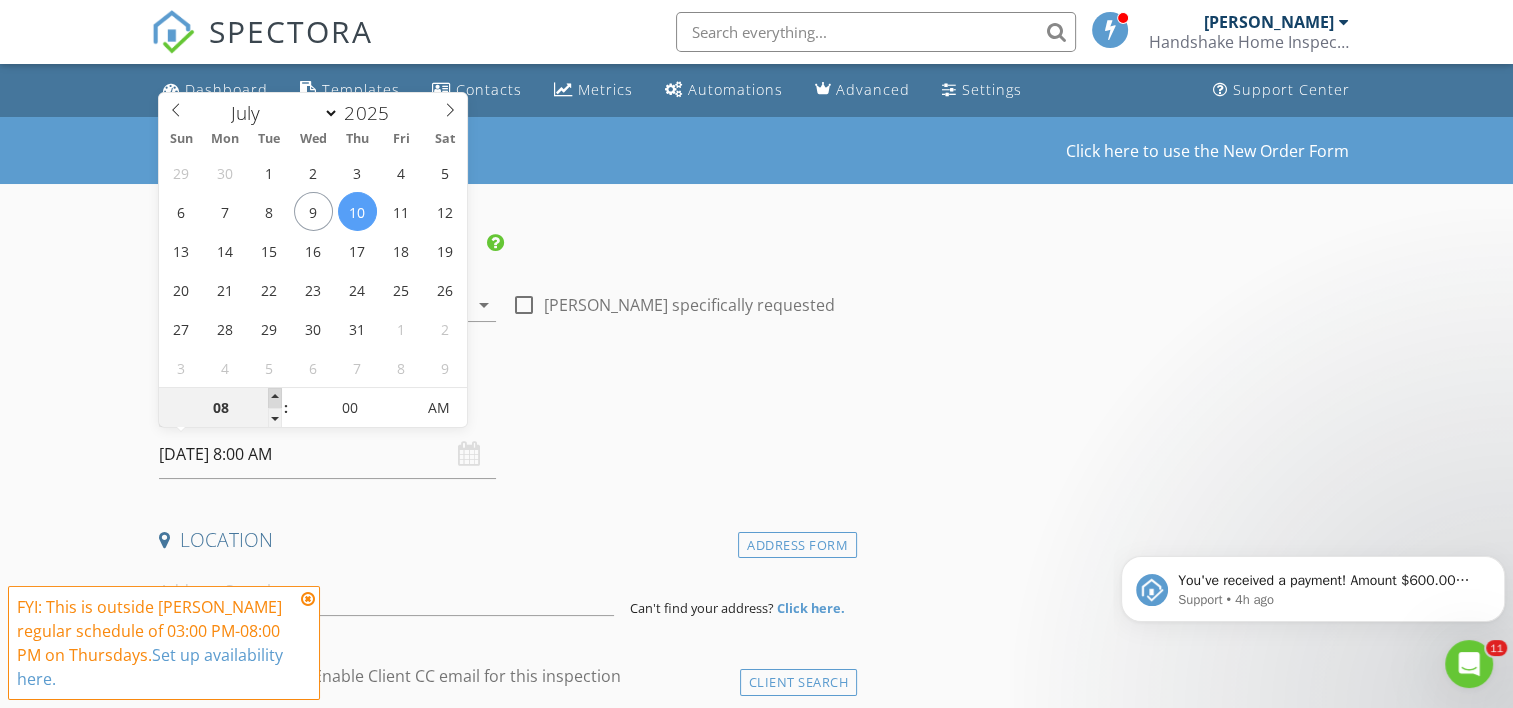 type on "09" 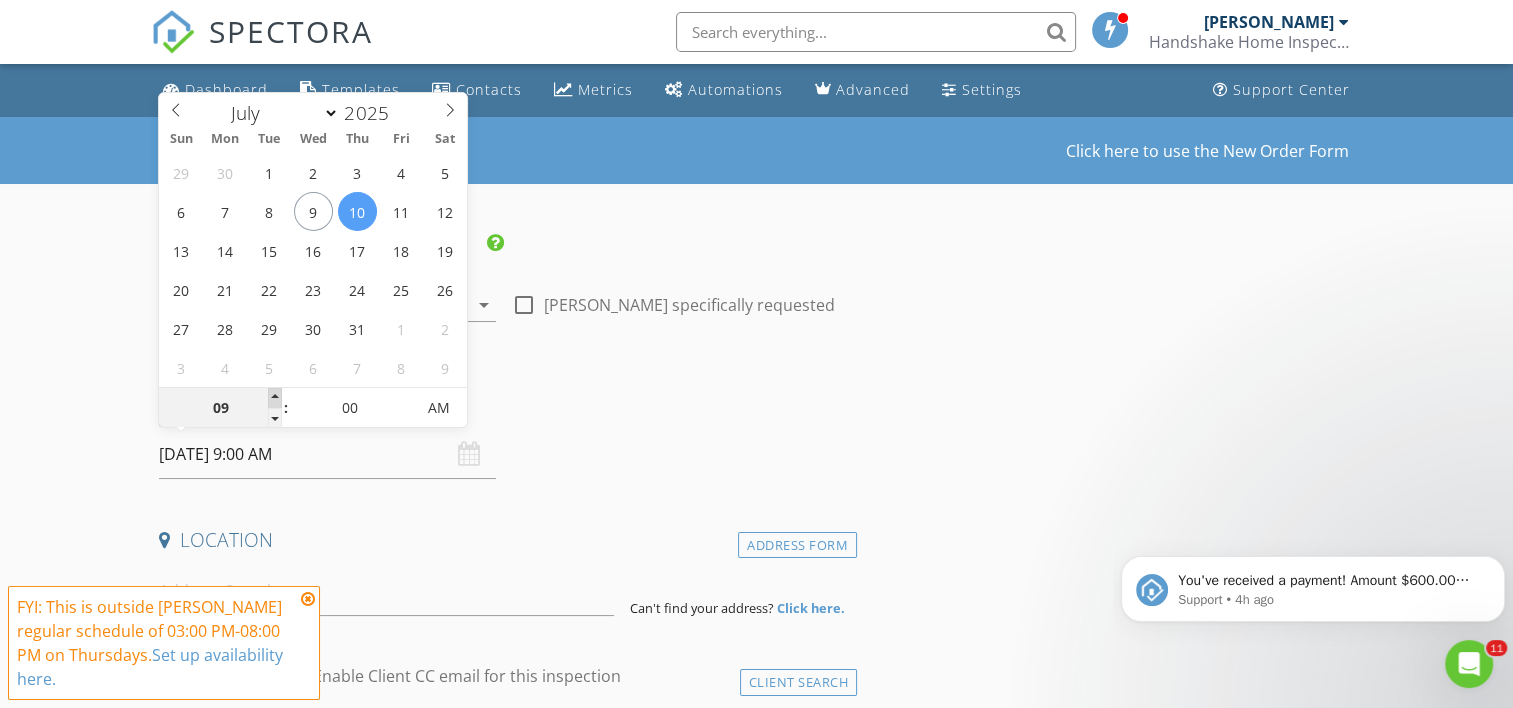 click at bounding box center (275, 398) 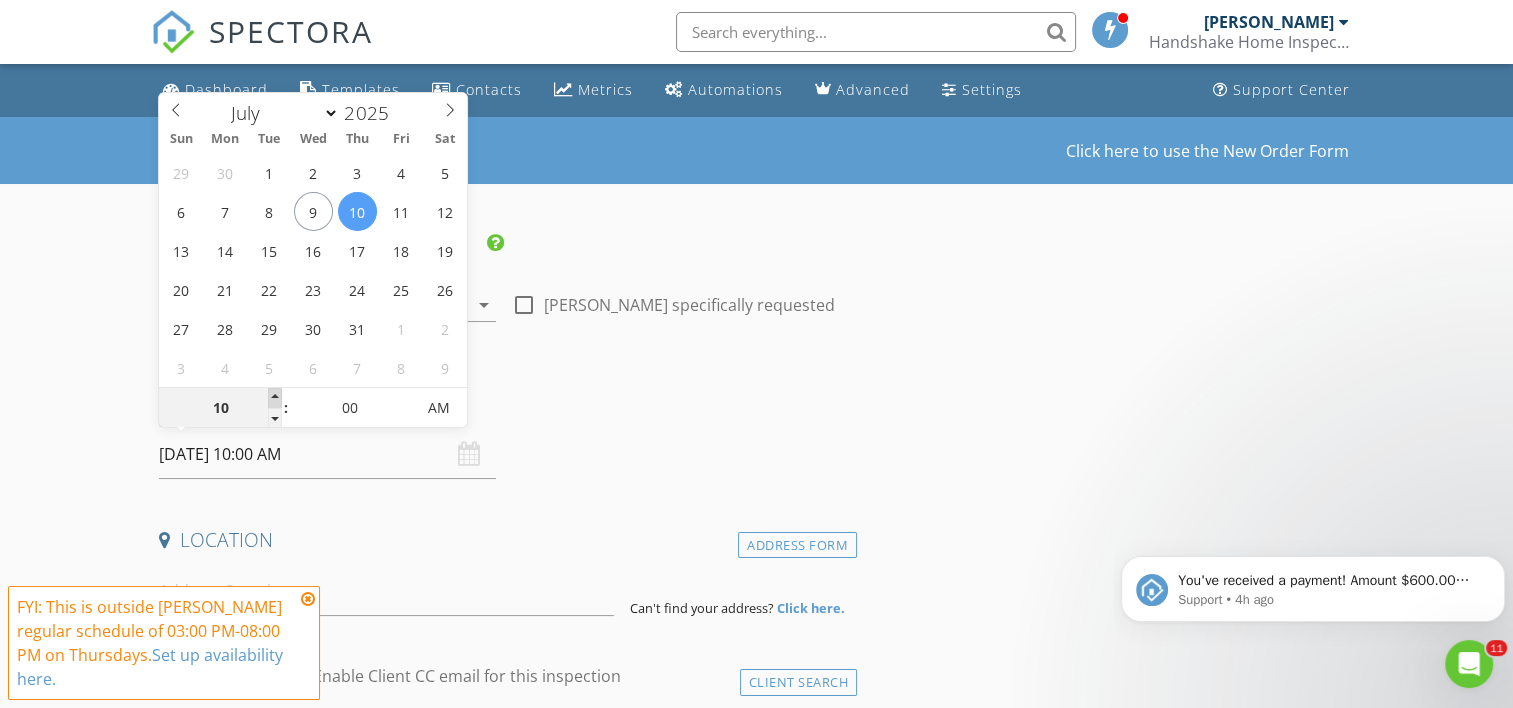 click at bounding box center (275, 398) 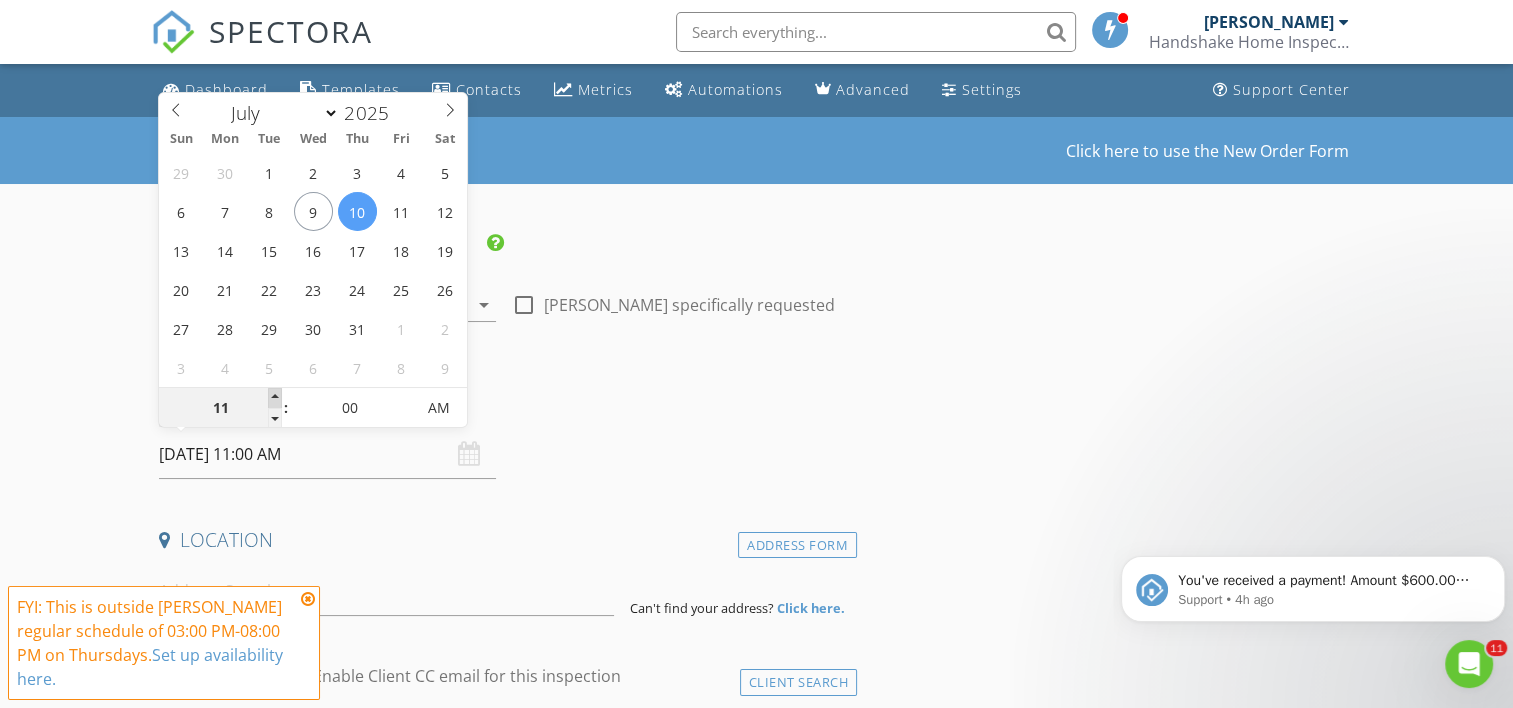 click at bounding box center (275, 398) 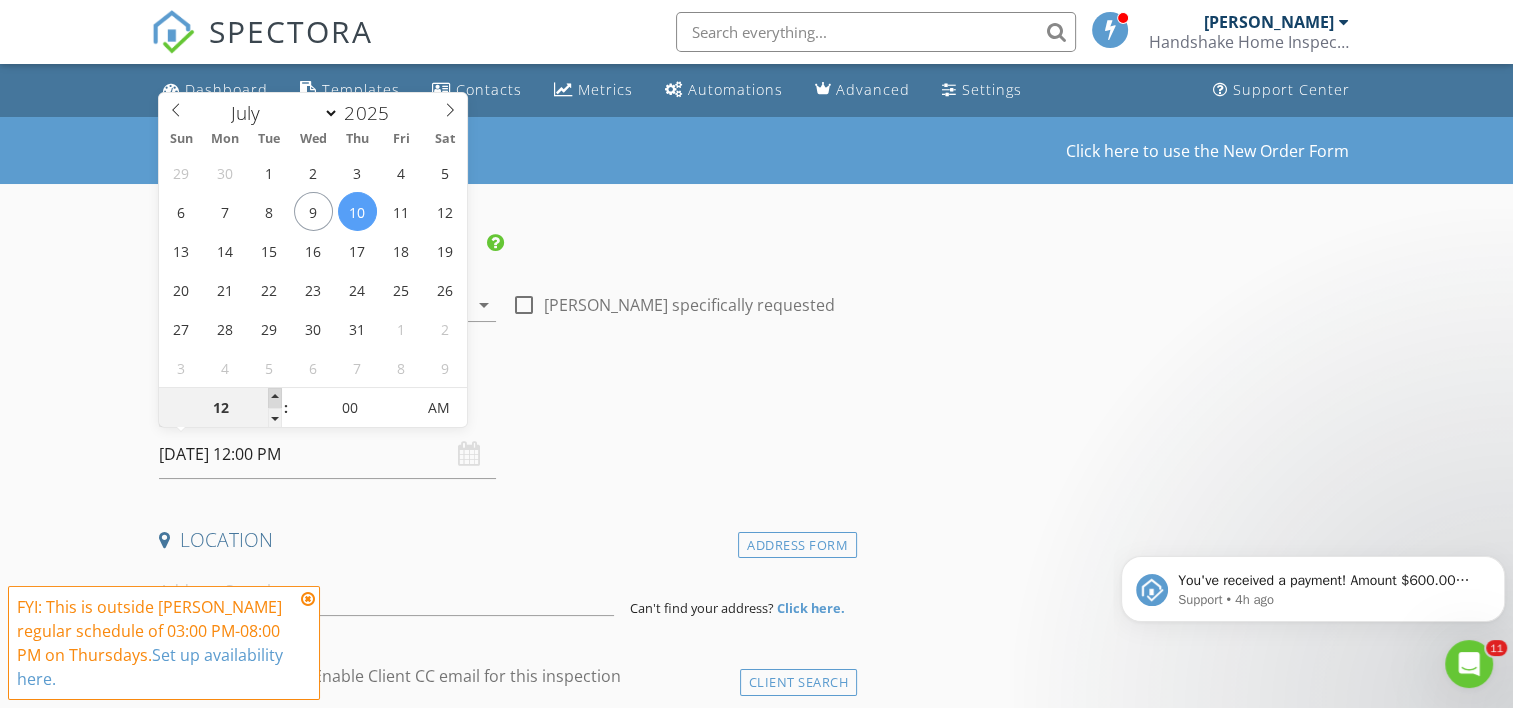 click at bounding box center (275, 398) 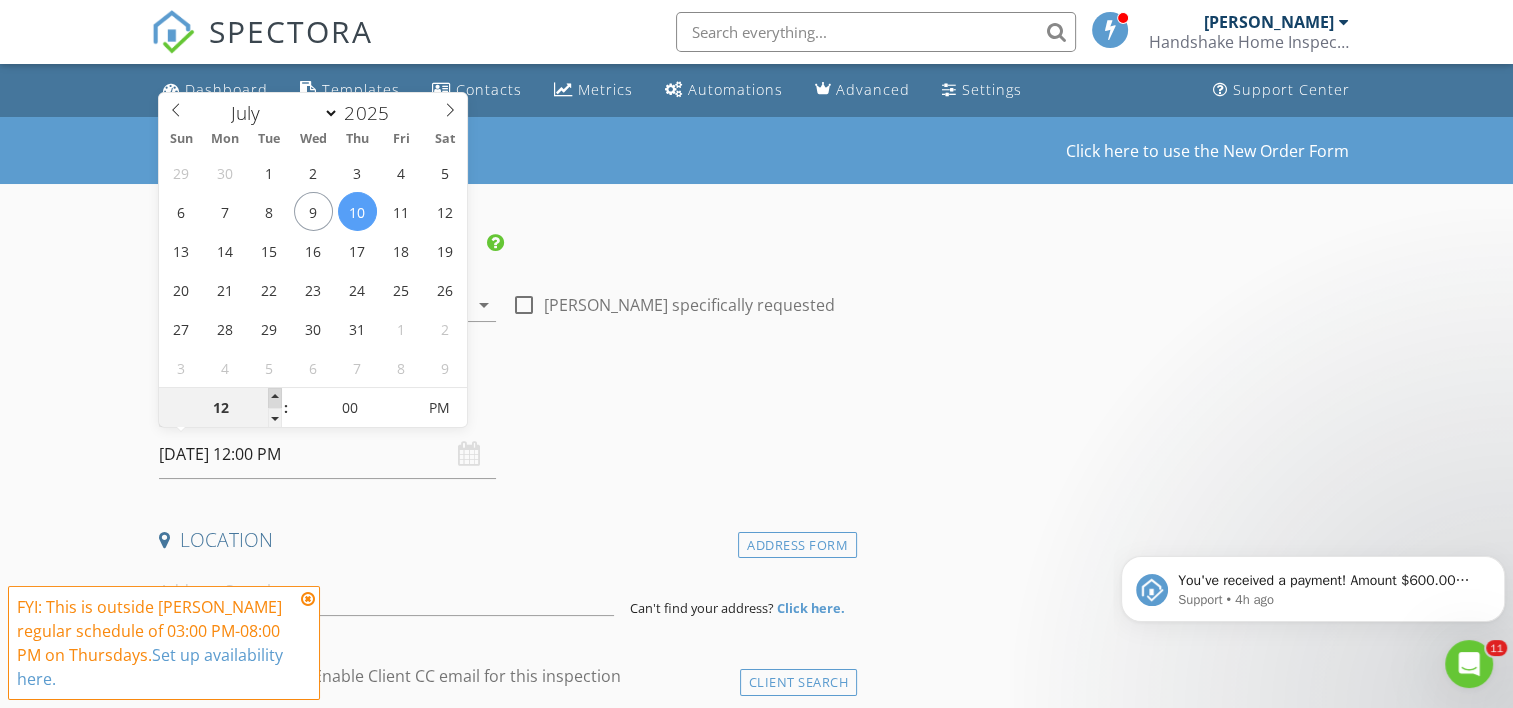 type on "01" 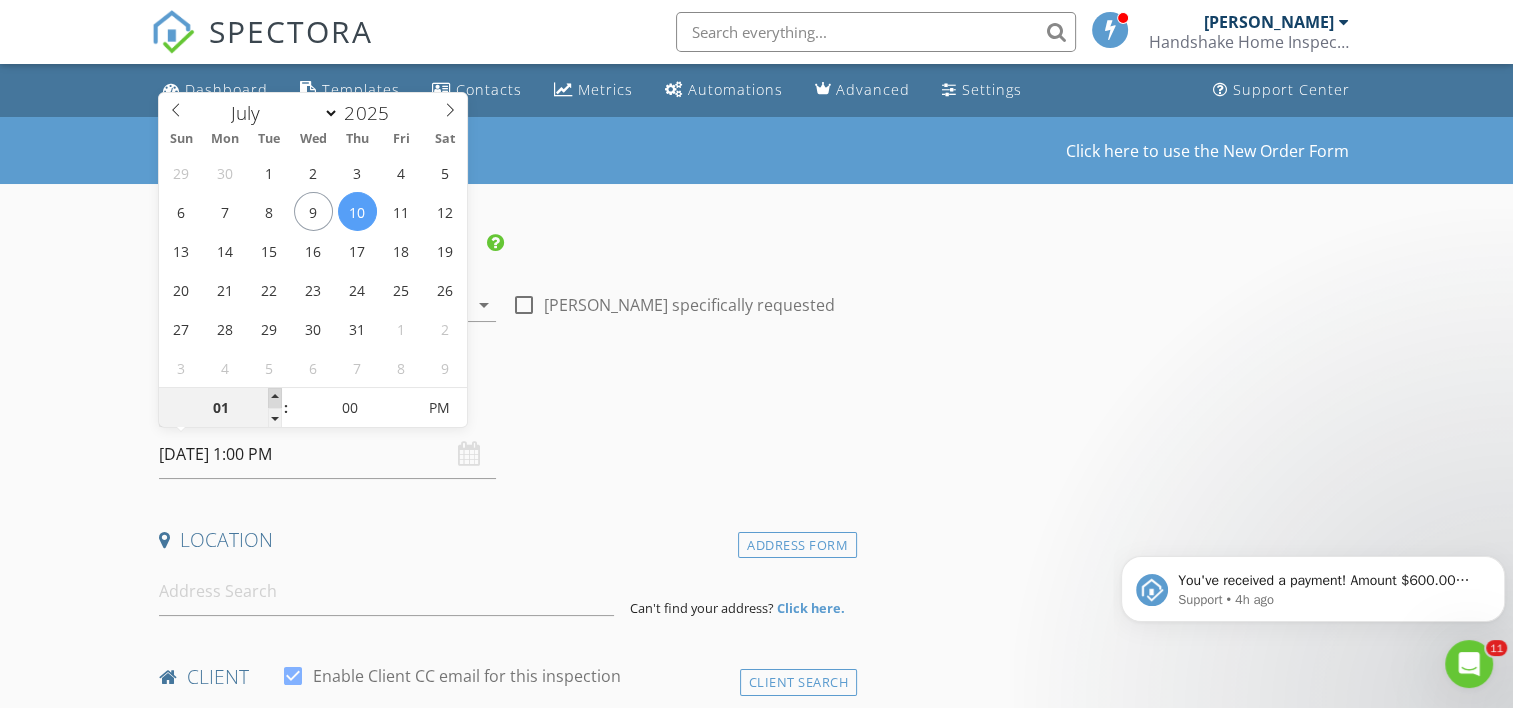 click at bounding box center [275, 398] 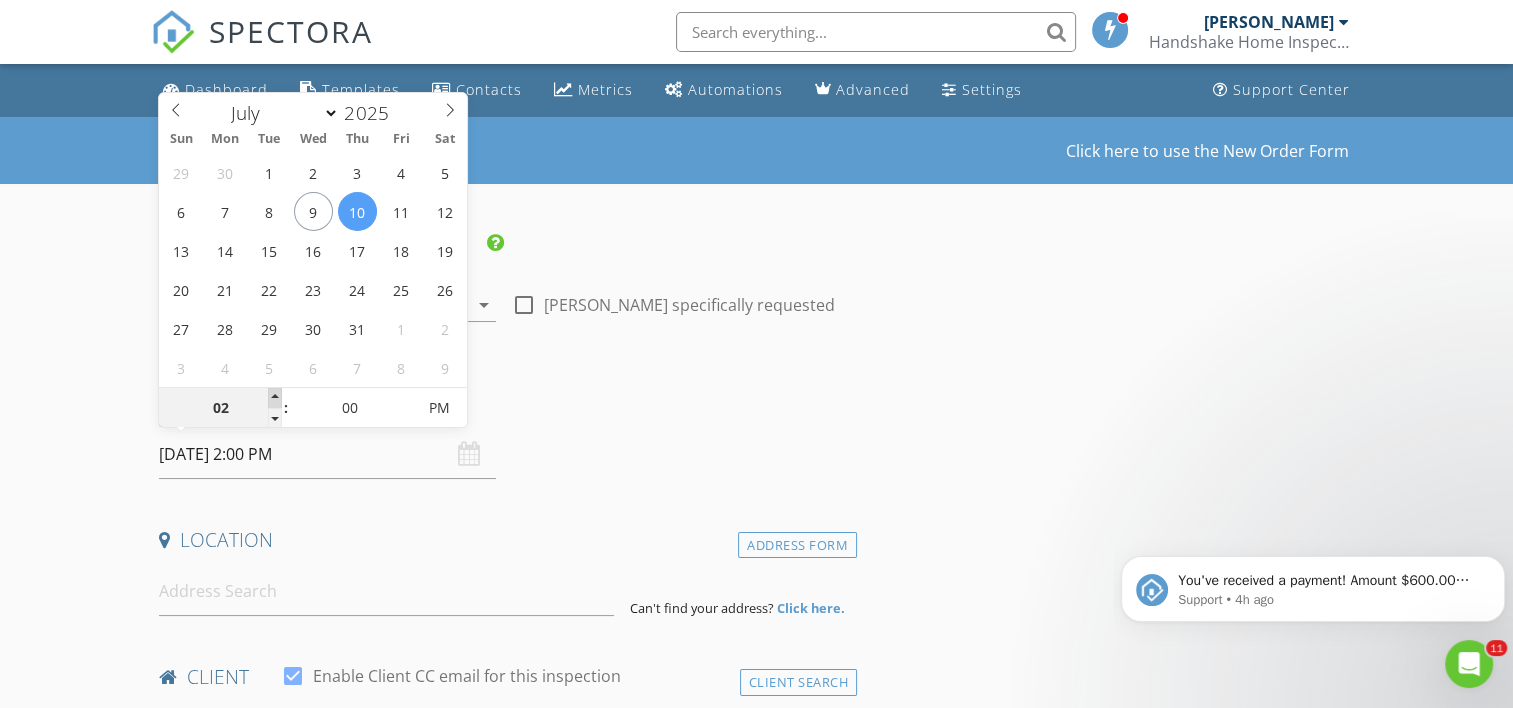 click at bounding box center [275, 398] 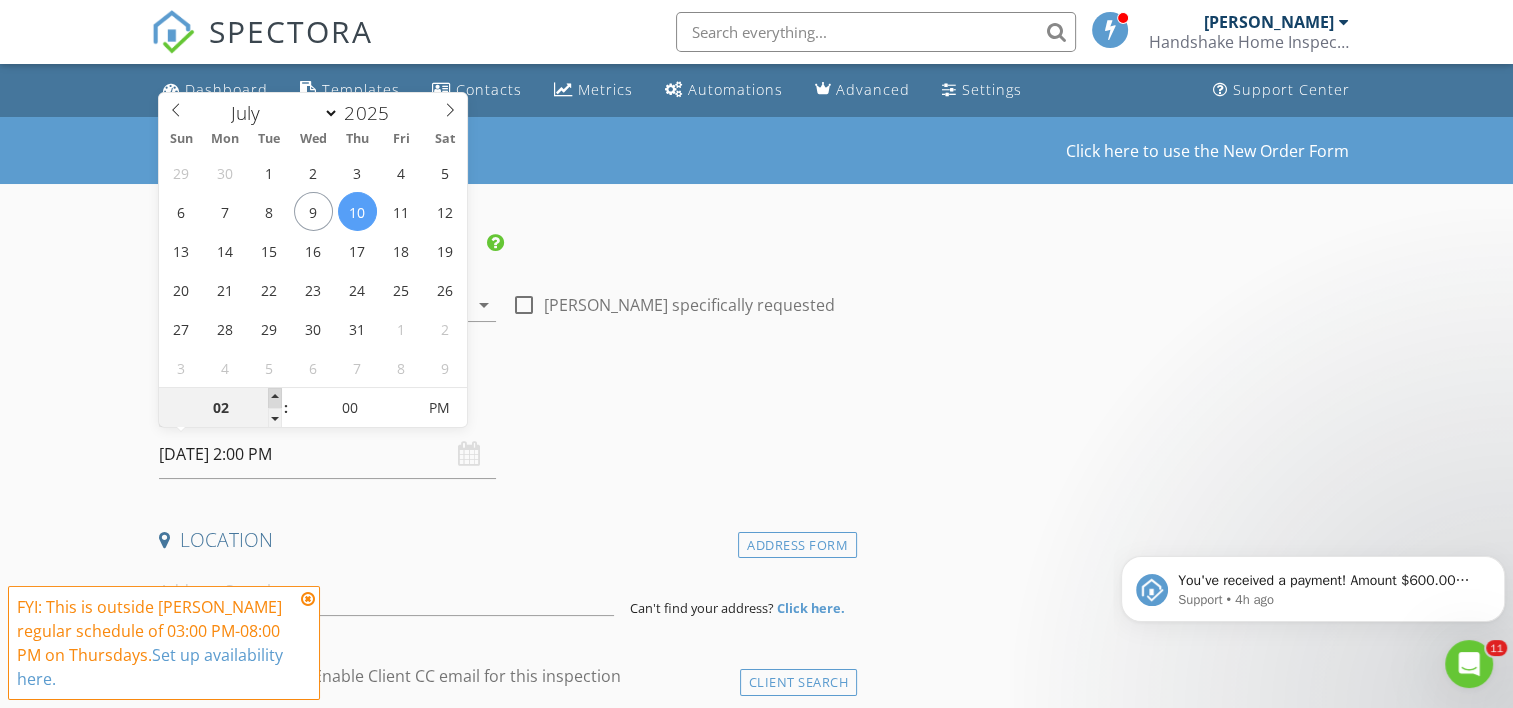 type on "03" 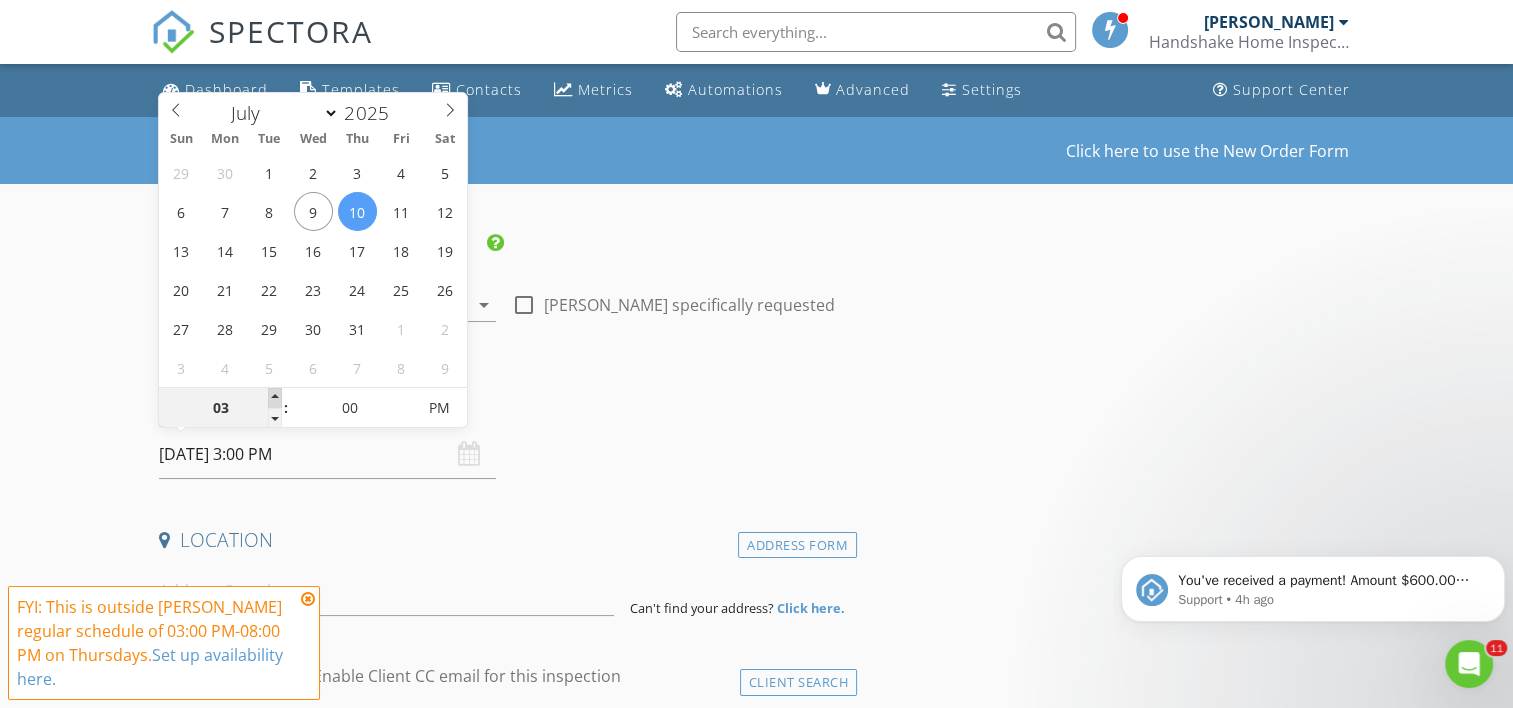 click at bounding box center [275, 398] 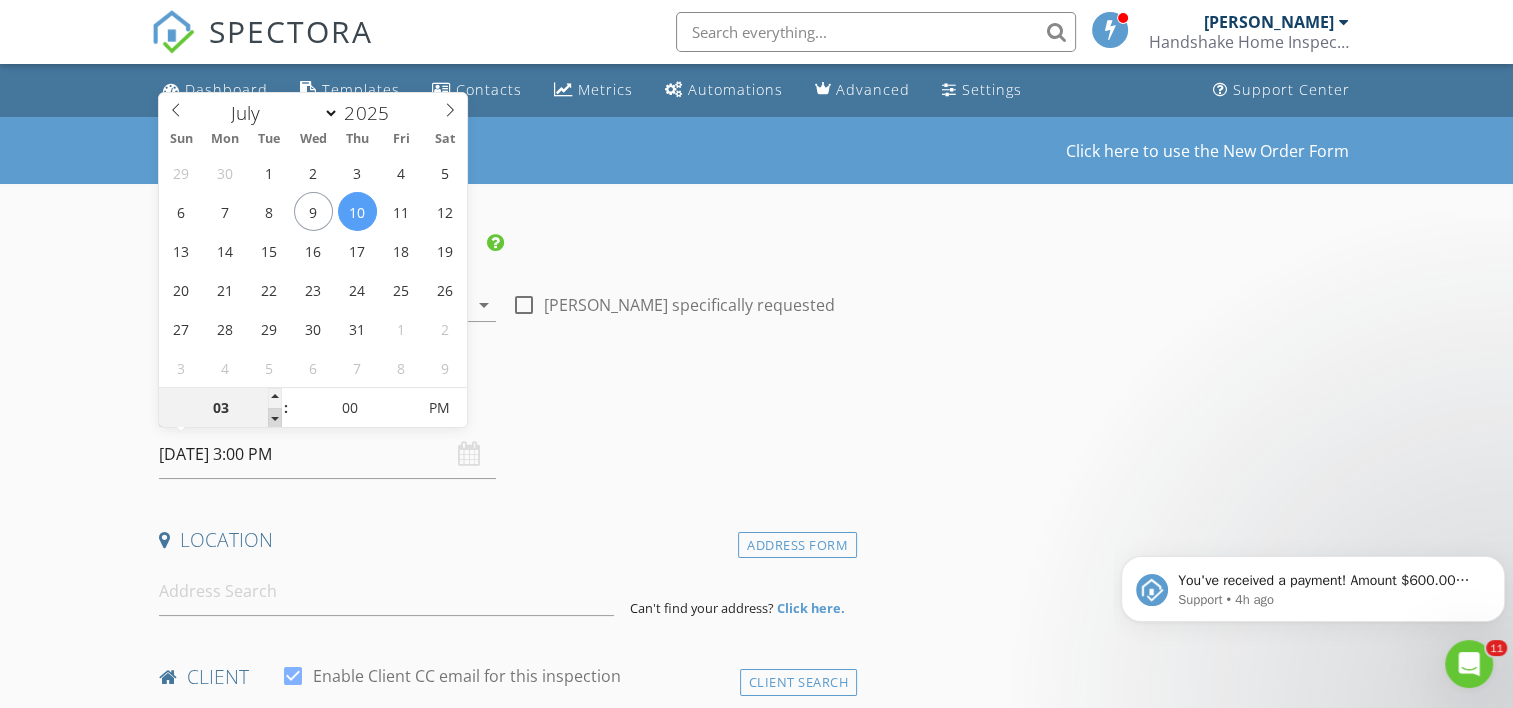 type on "02" 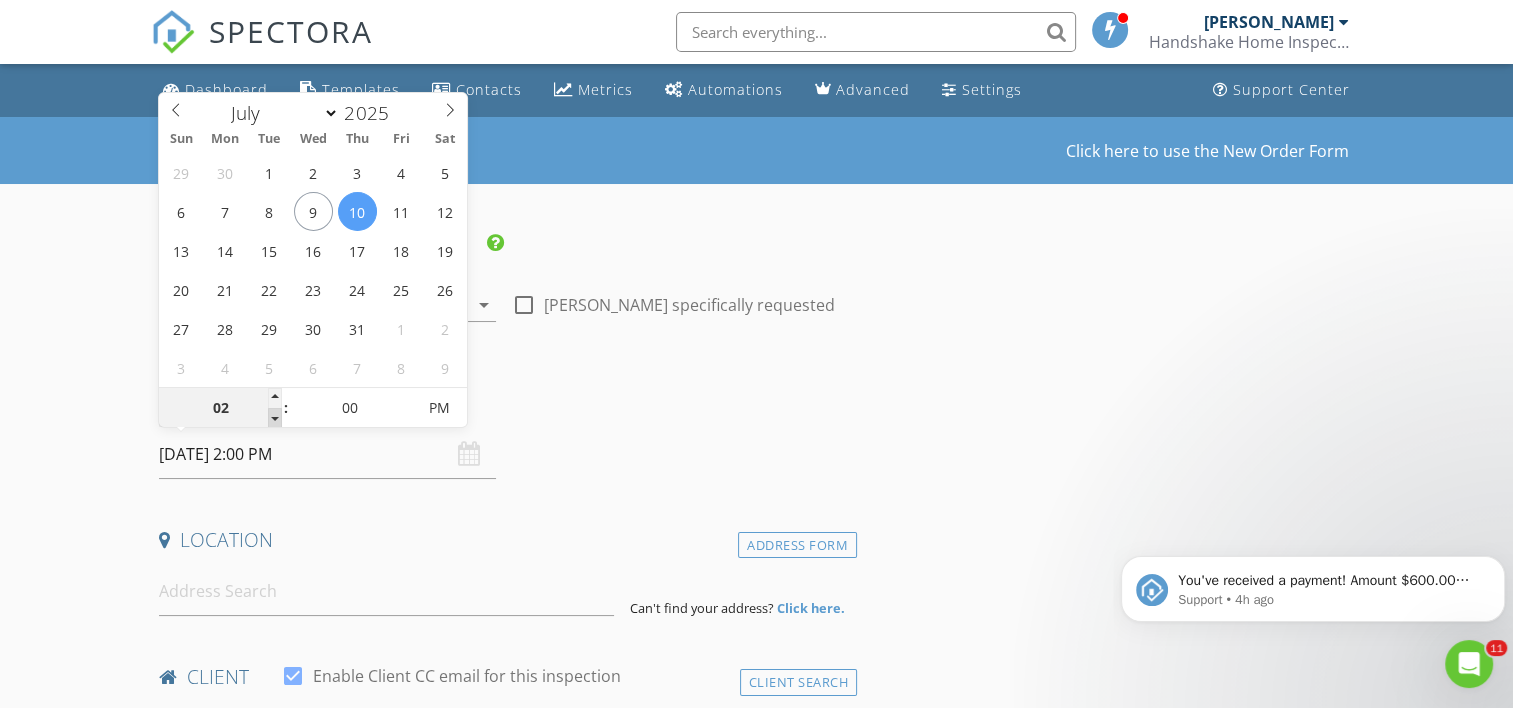 click at bounding box center (275, 418) 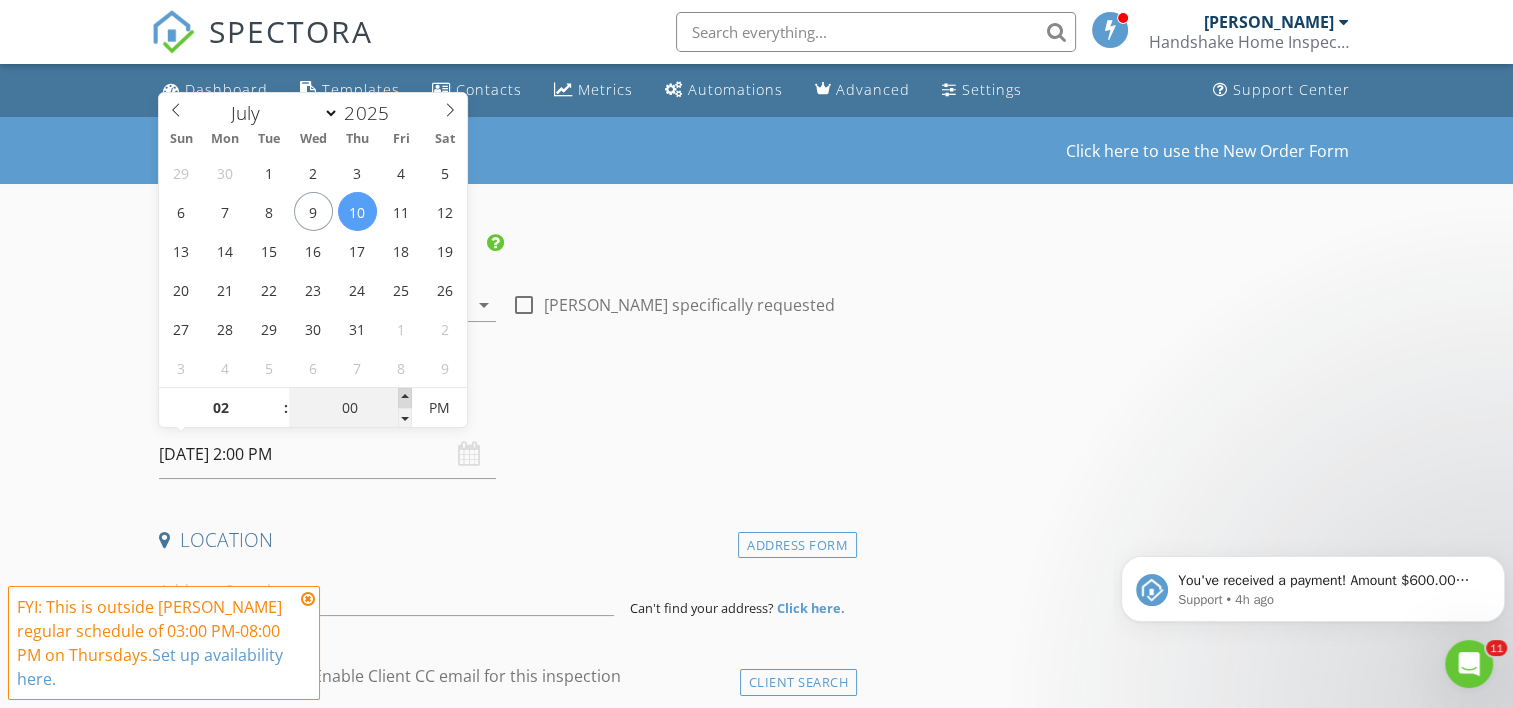 type on "05" 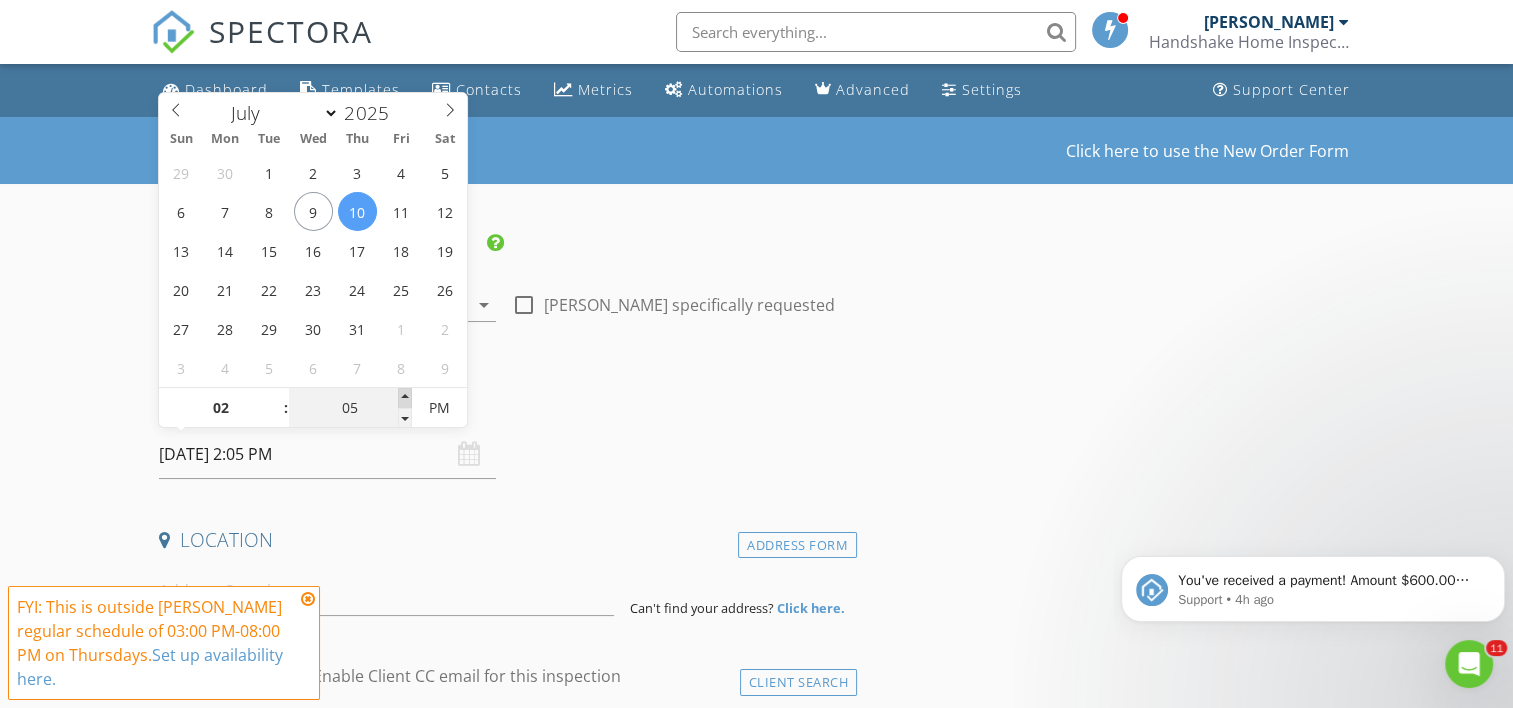 click at bounding box center (405, 398) 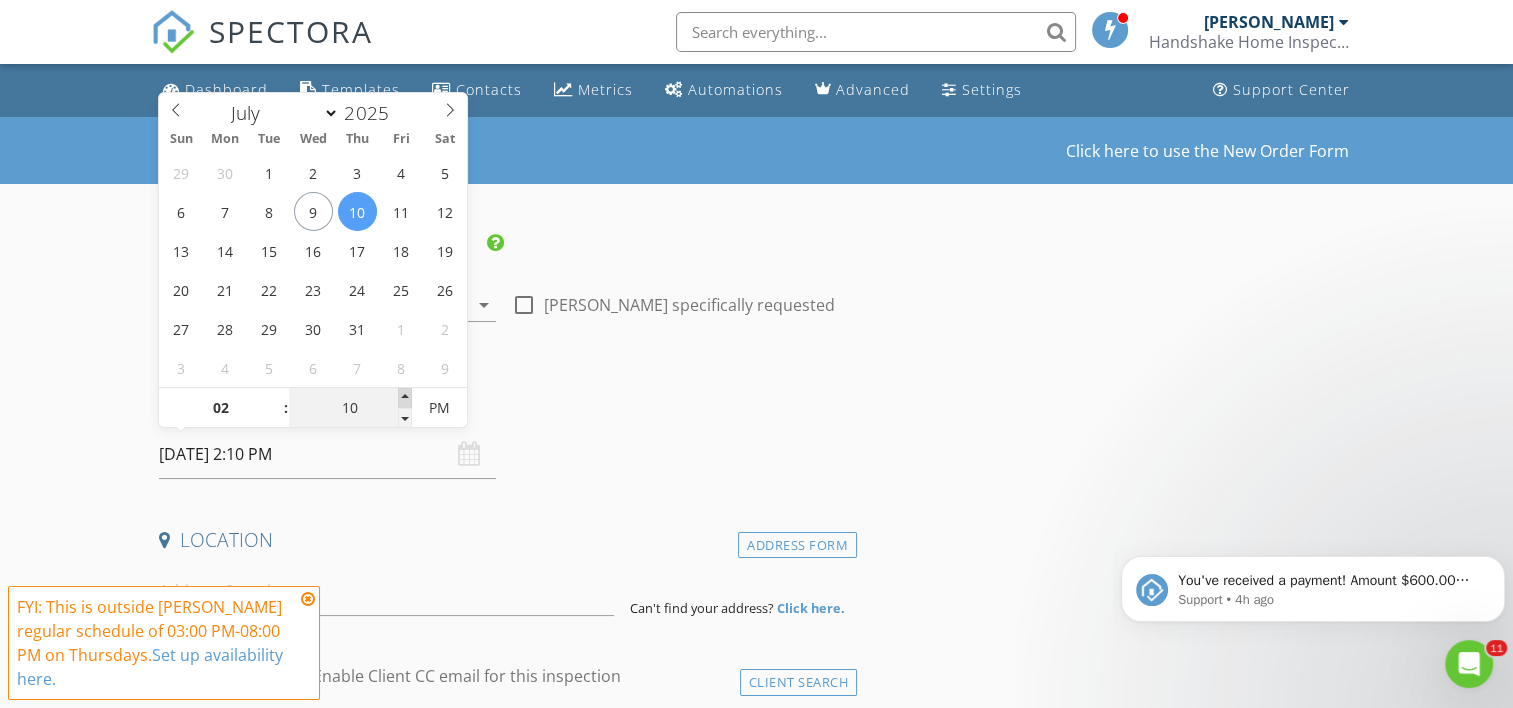 click at bounding box center (405, 398) 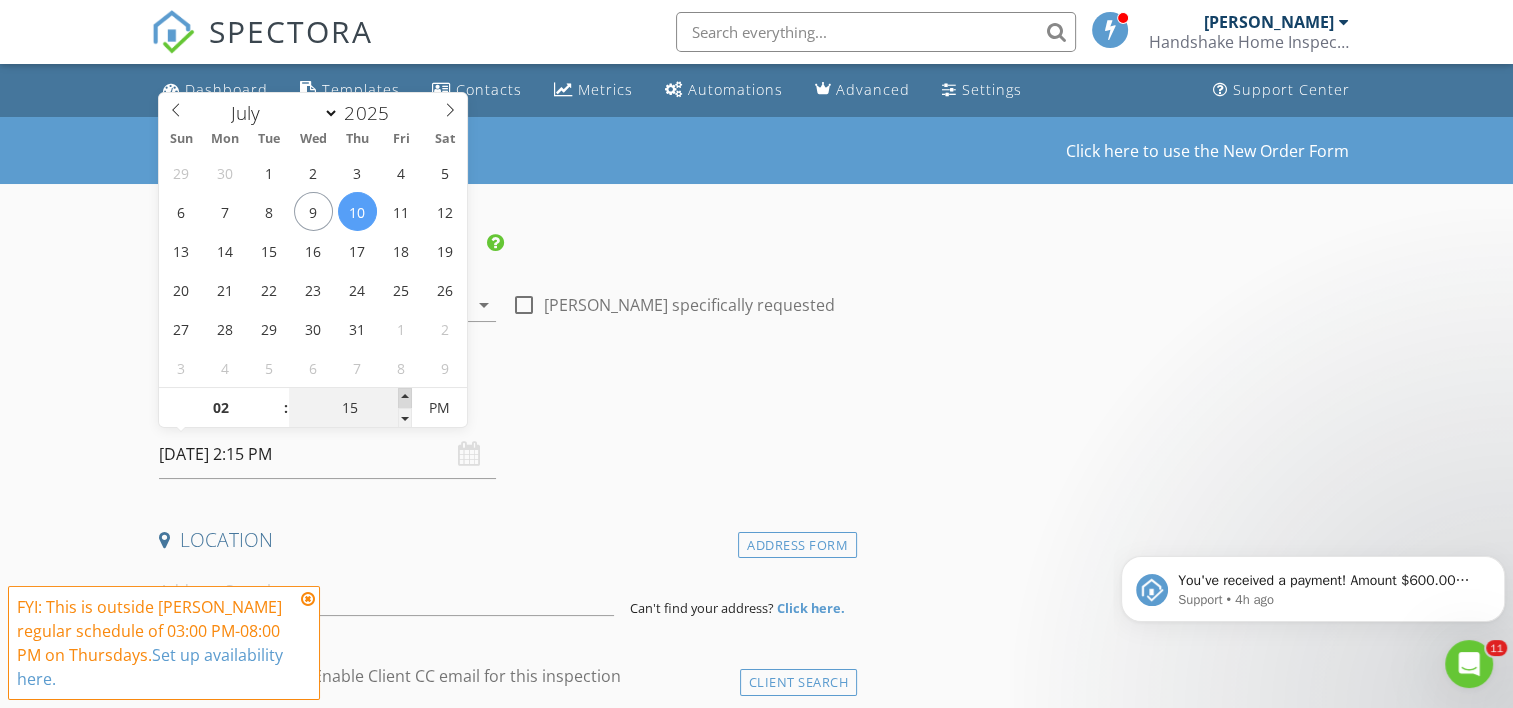click at bounding box center [405, 398] 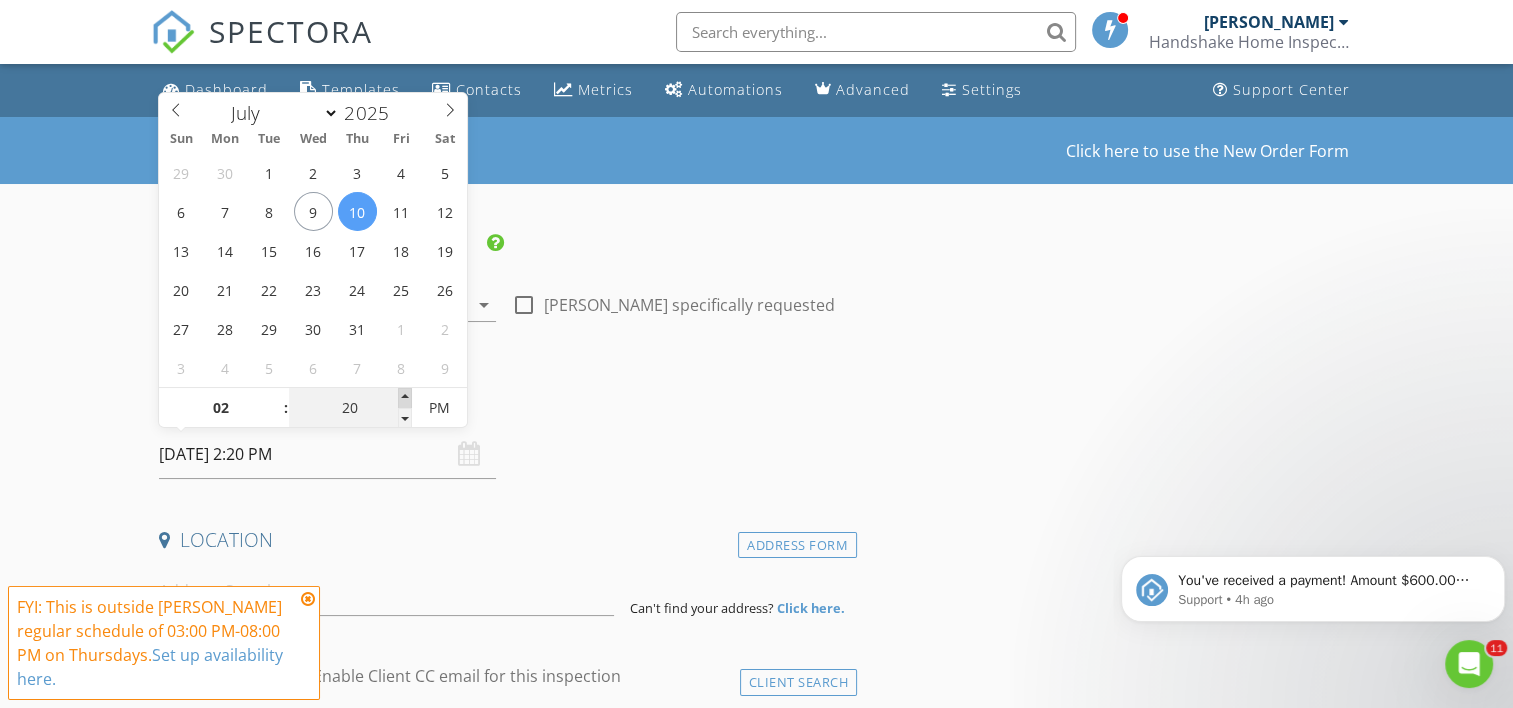 click at bounding box center (405, 398) 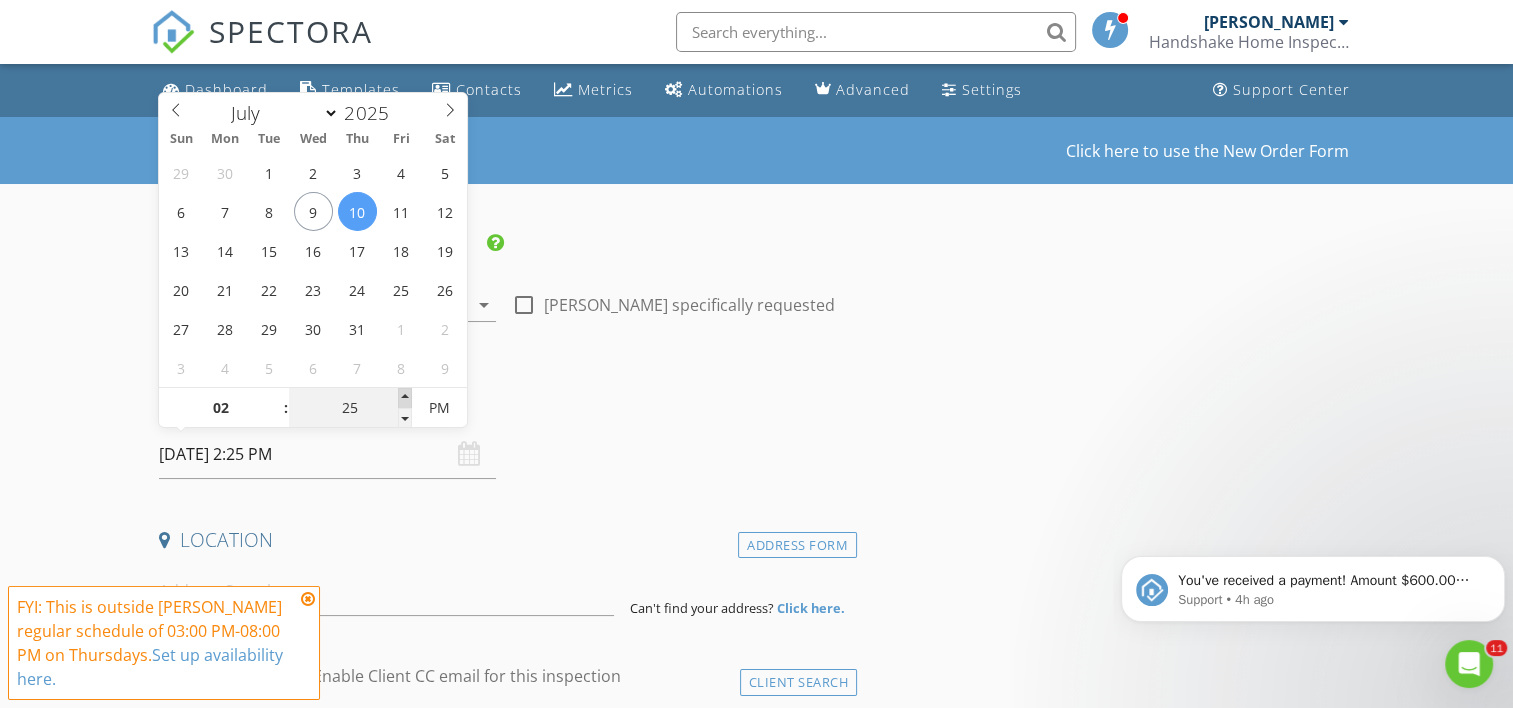 click at bounding box center (405, 398) 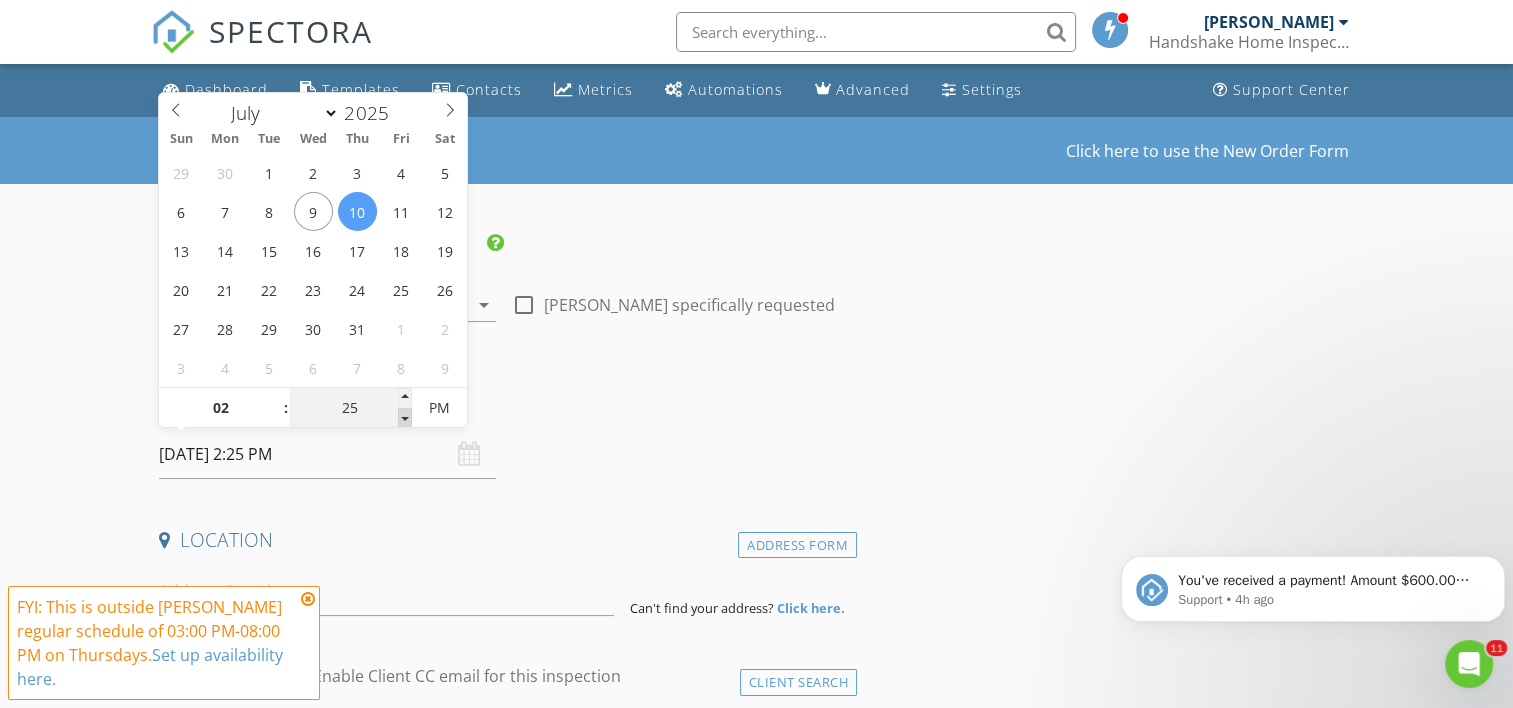 type on "20" 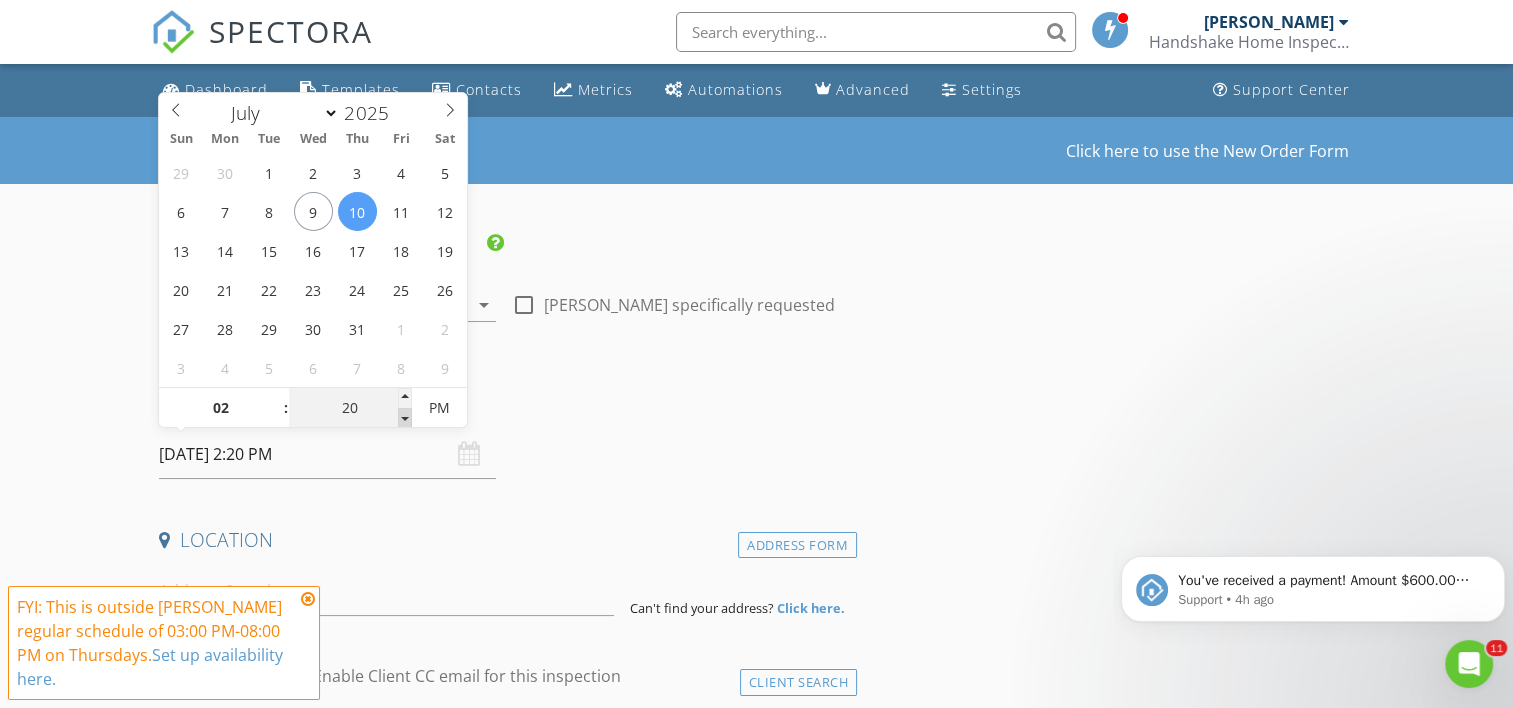 click at bounding box center (405, 418) 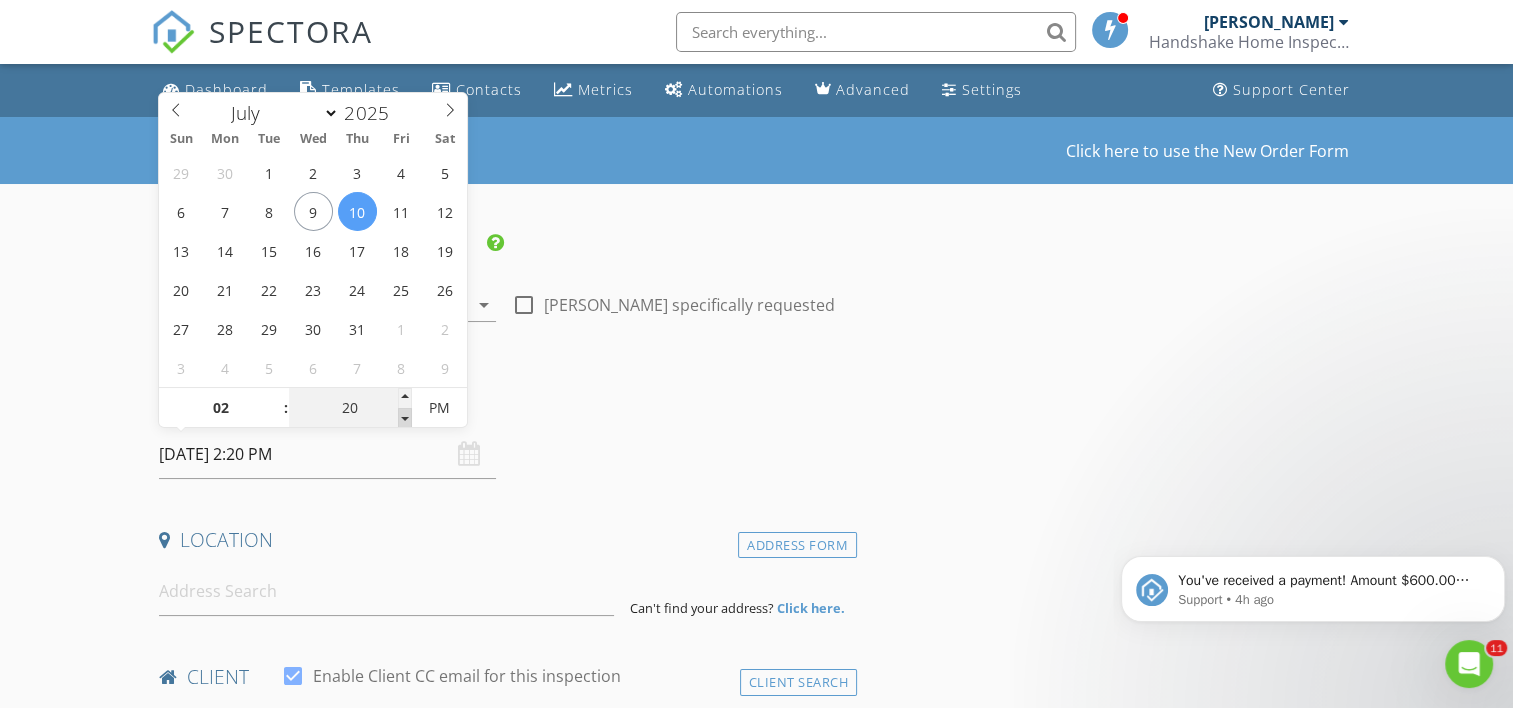 type on "15" 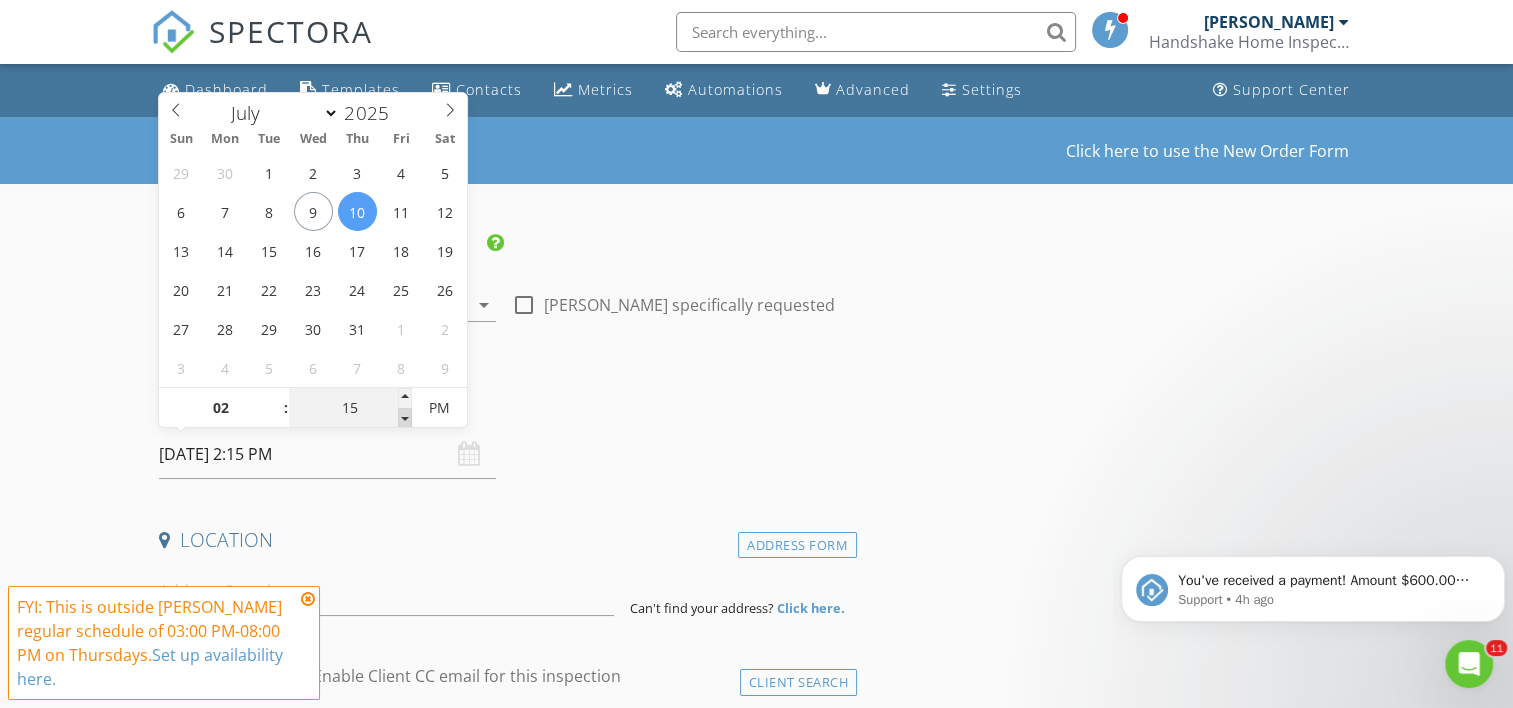 click at bounding box center [405, 418] 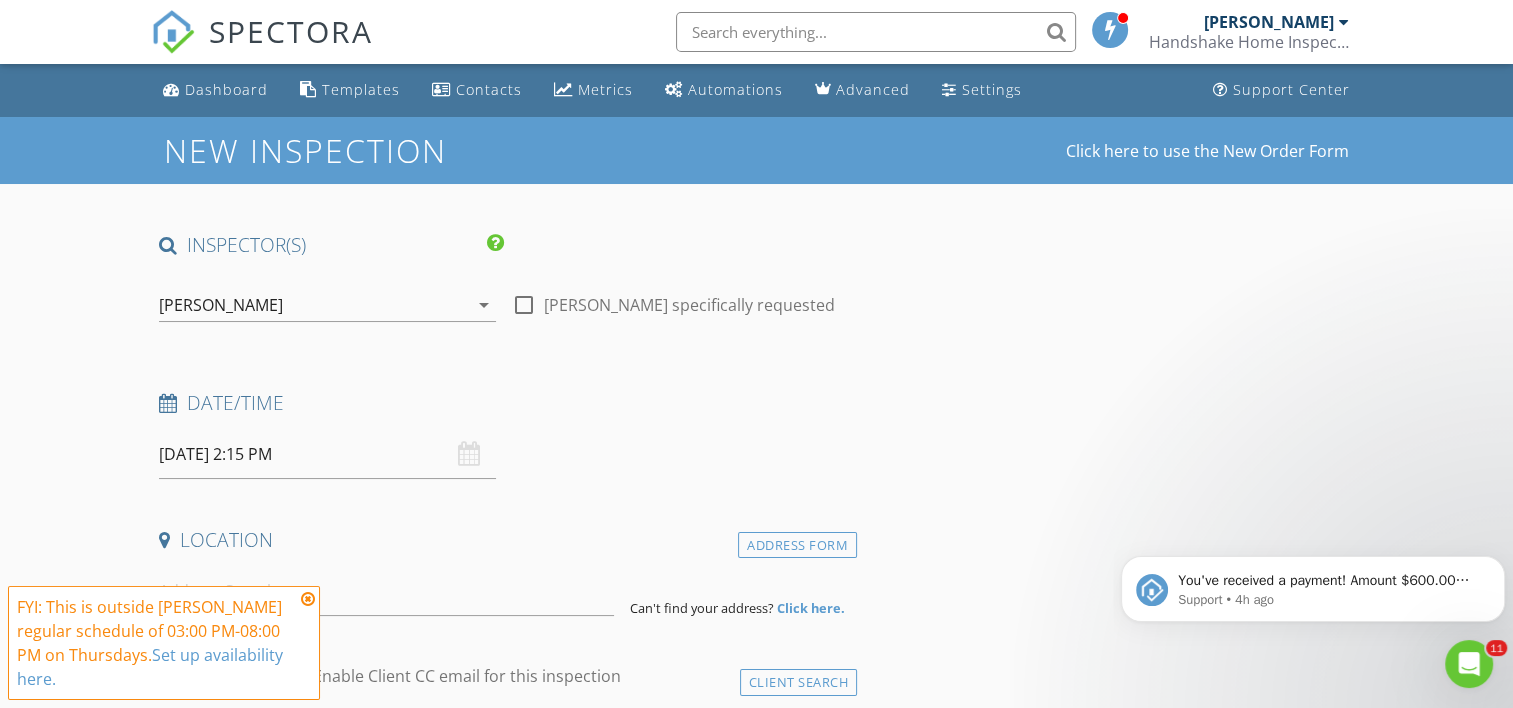 click at bounding box center [308, 599] 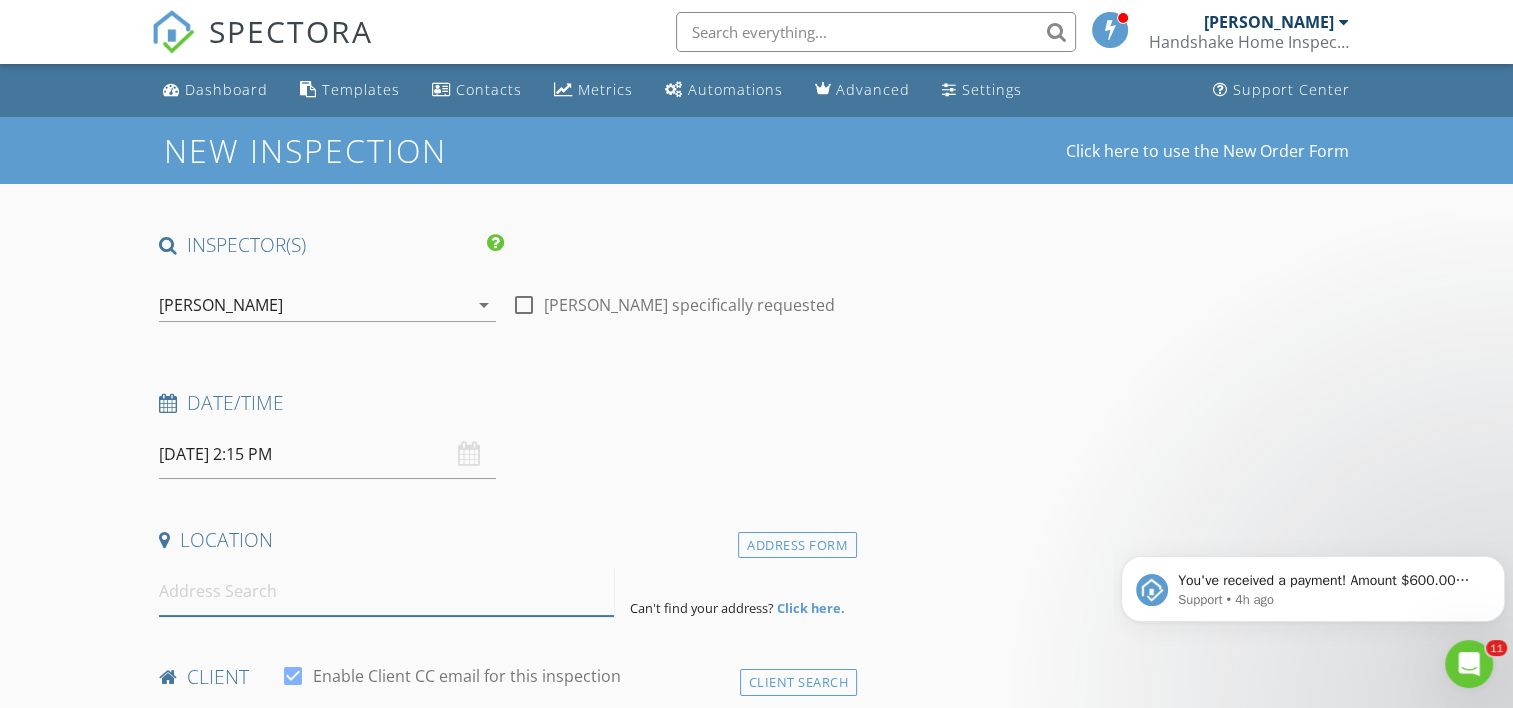 click at bounding box center [386, 591] 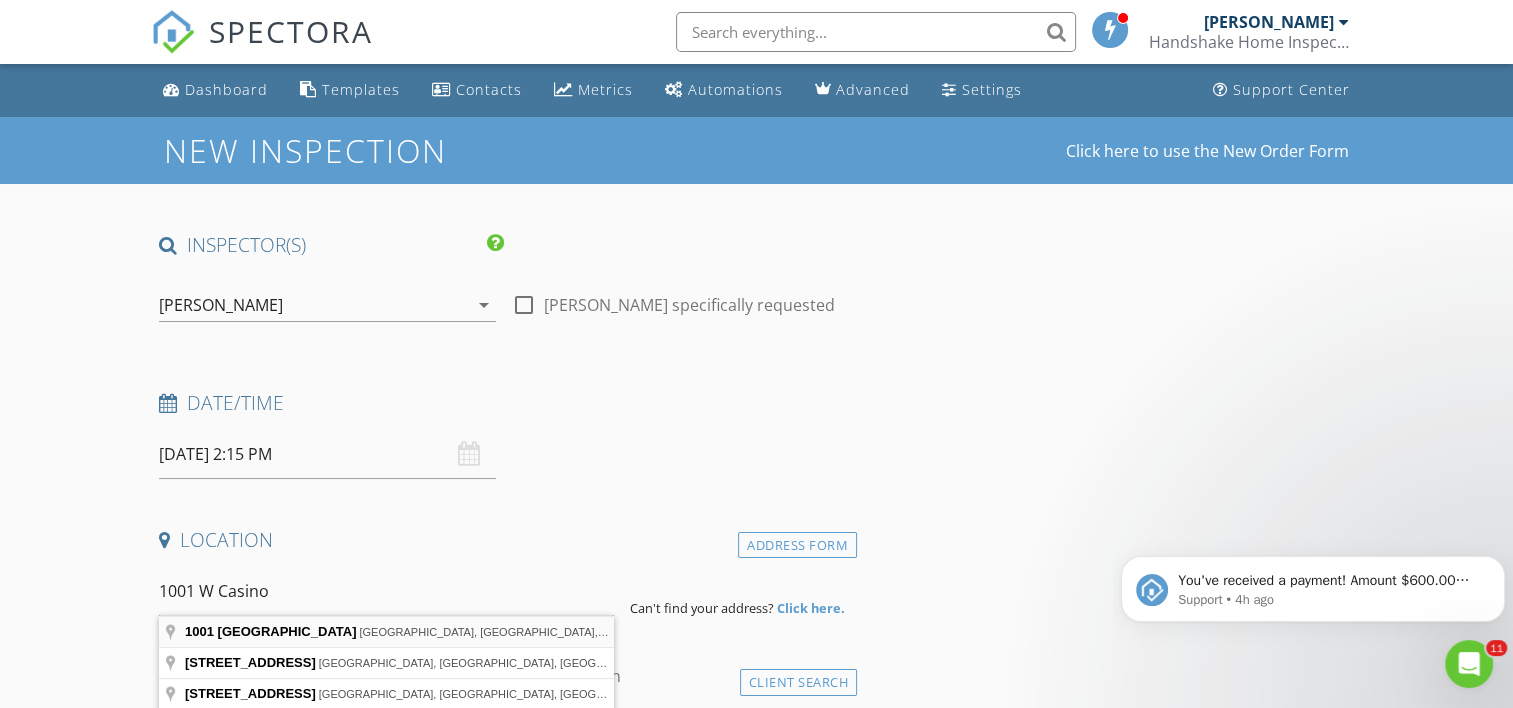 type on "1001 West Casino Road, Everett, WA, USA" 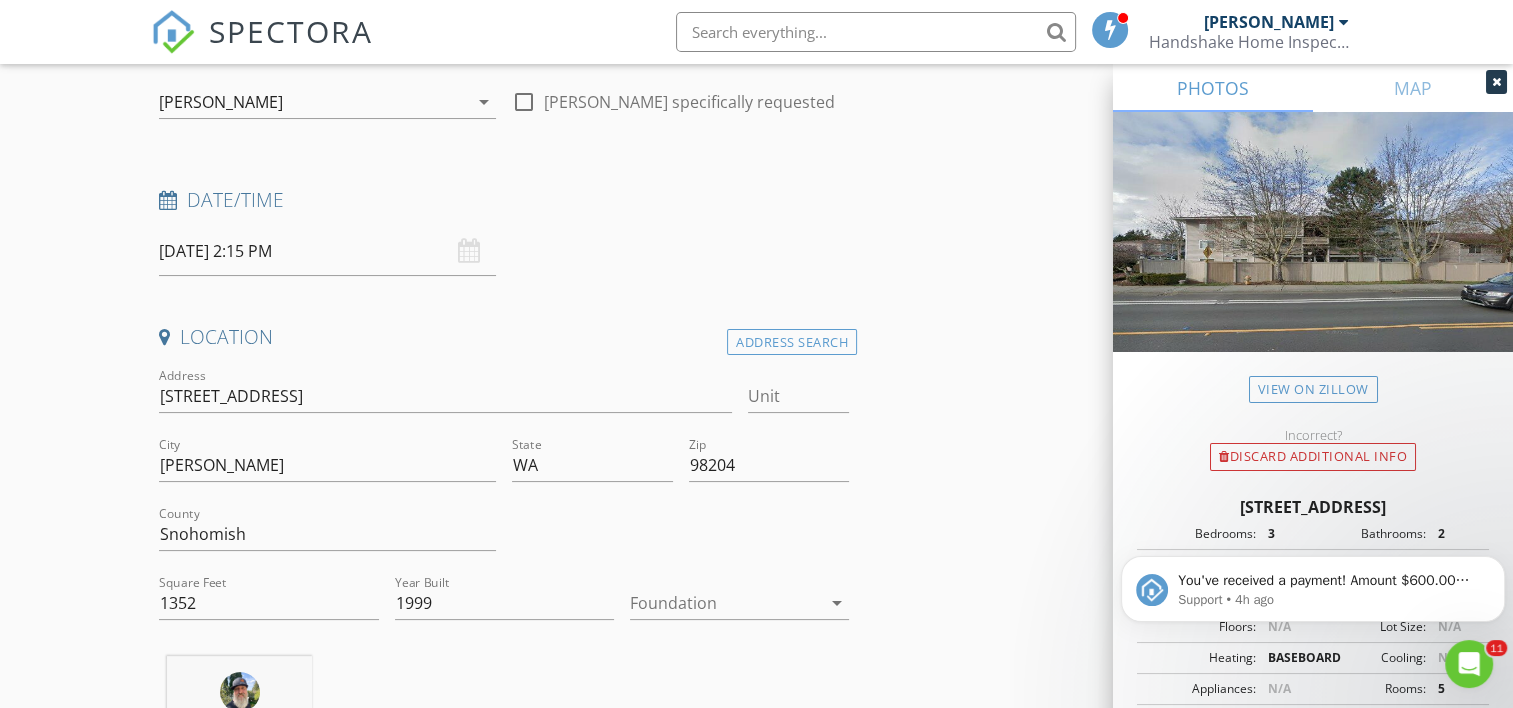 scroll, scrollTop: 204, scrollLeft: 0, axis: vertical 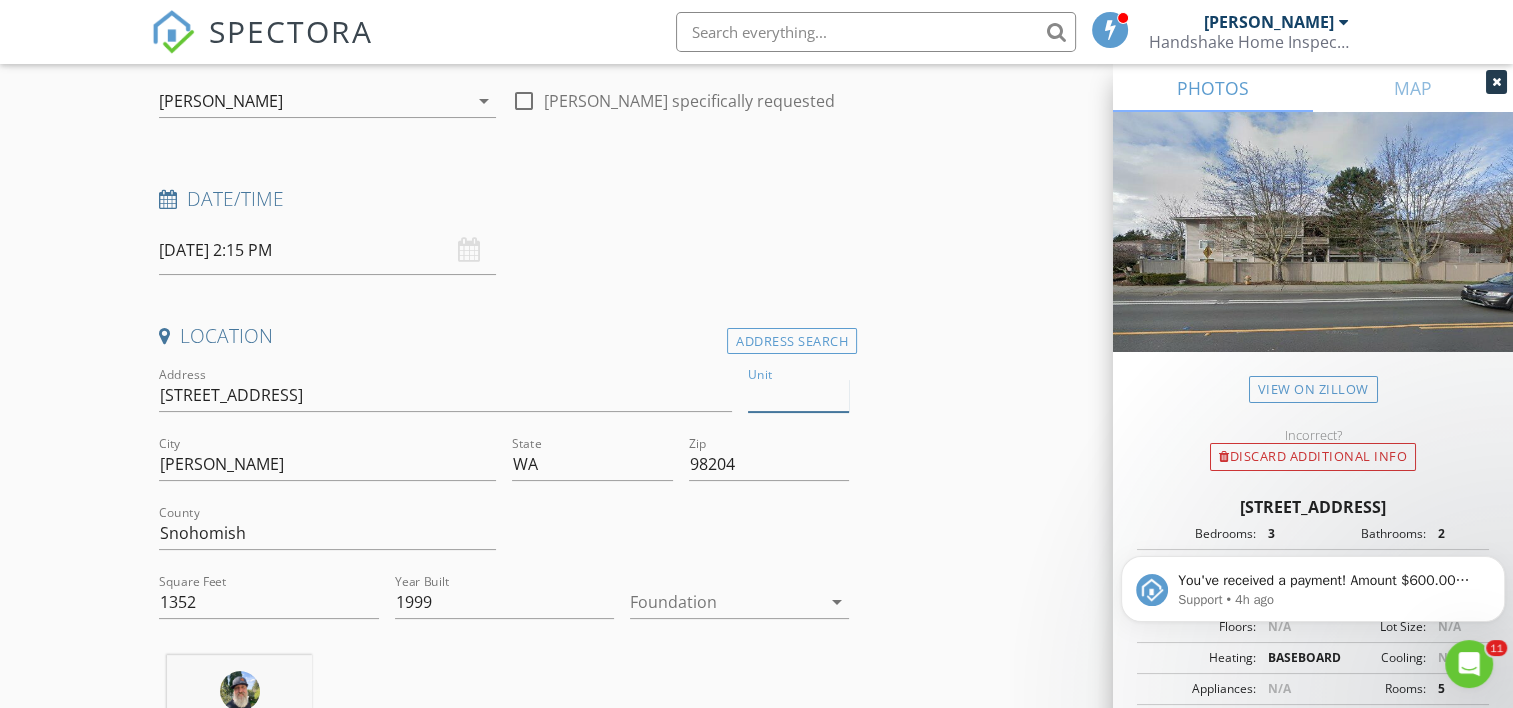 click on "Unit" at bounding box center [799, 395] 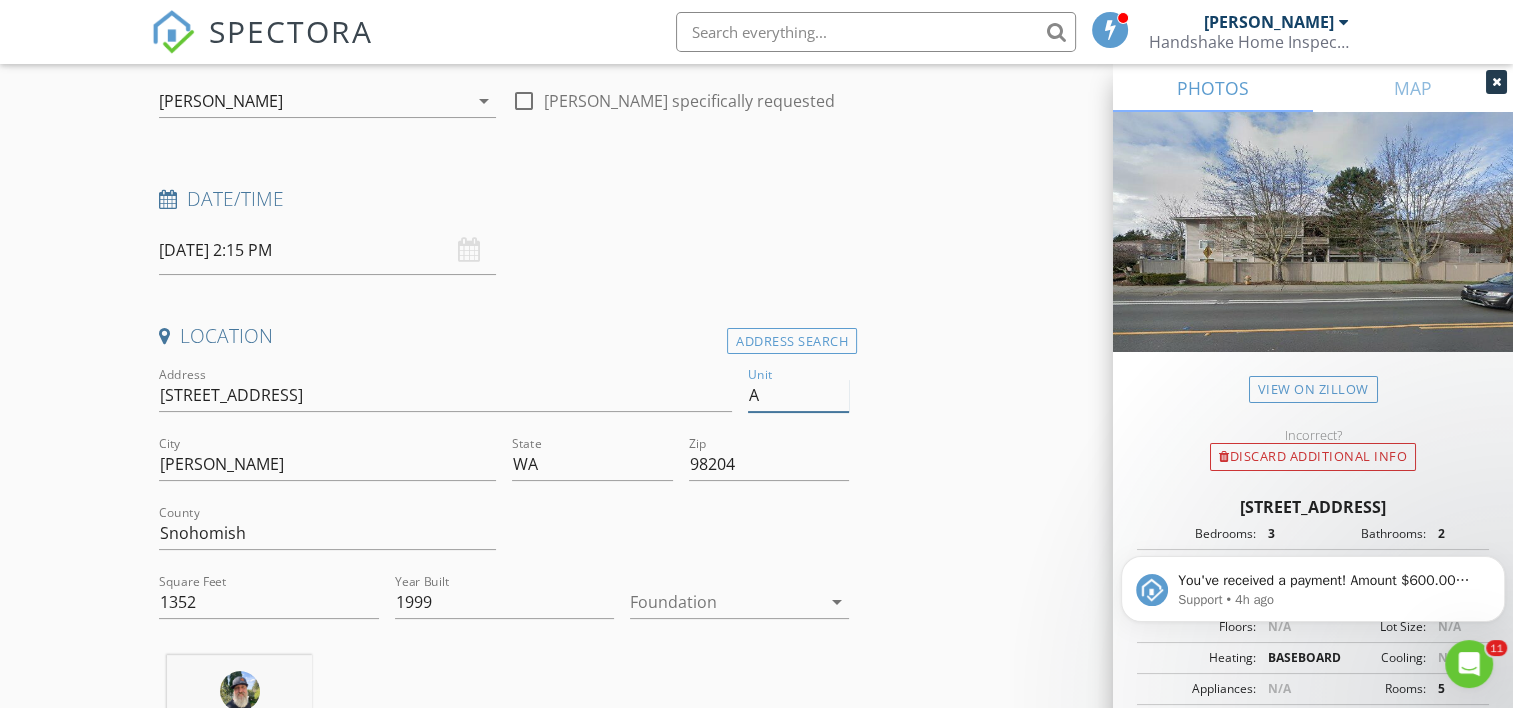 type 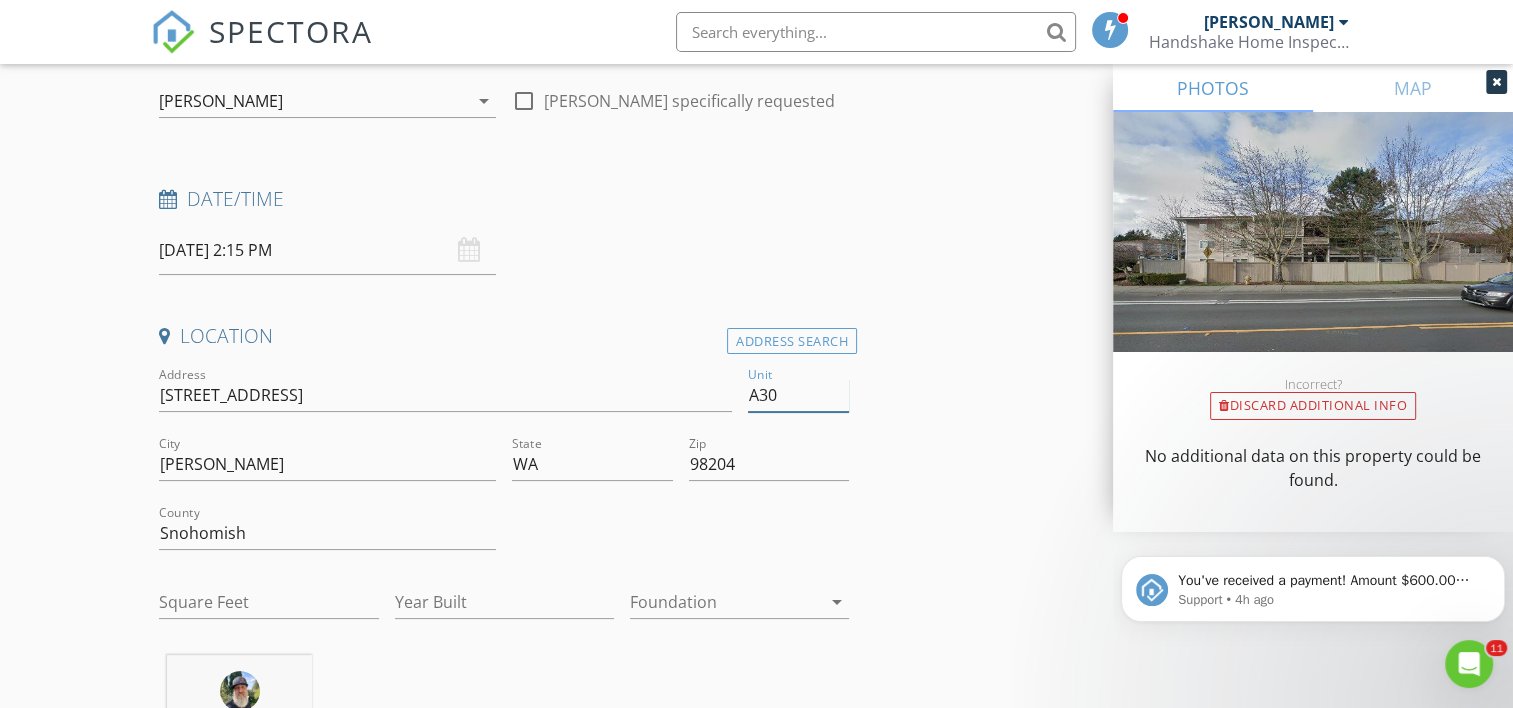 type on "A306" 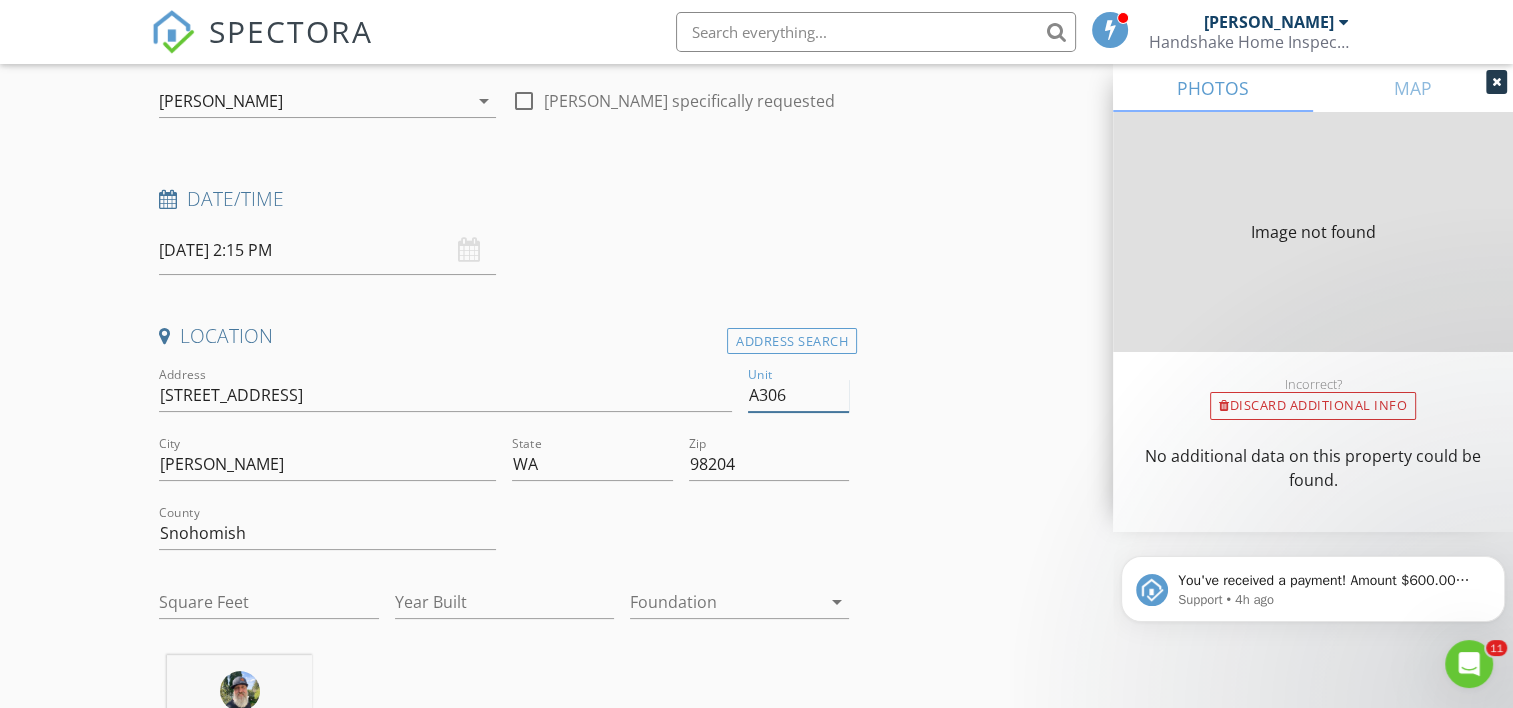 type on "912" 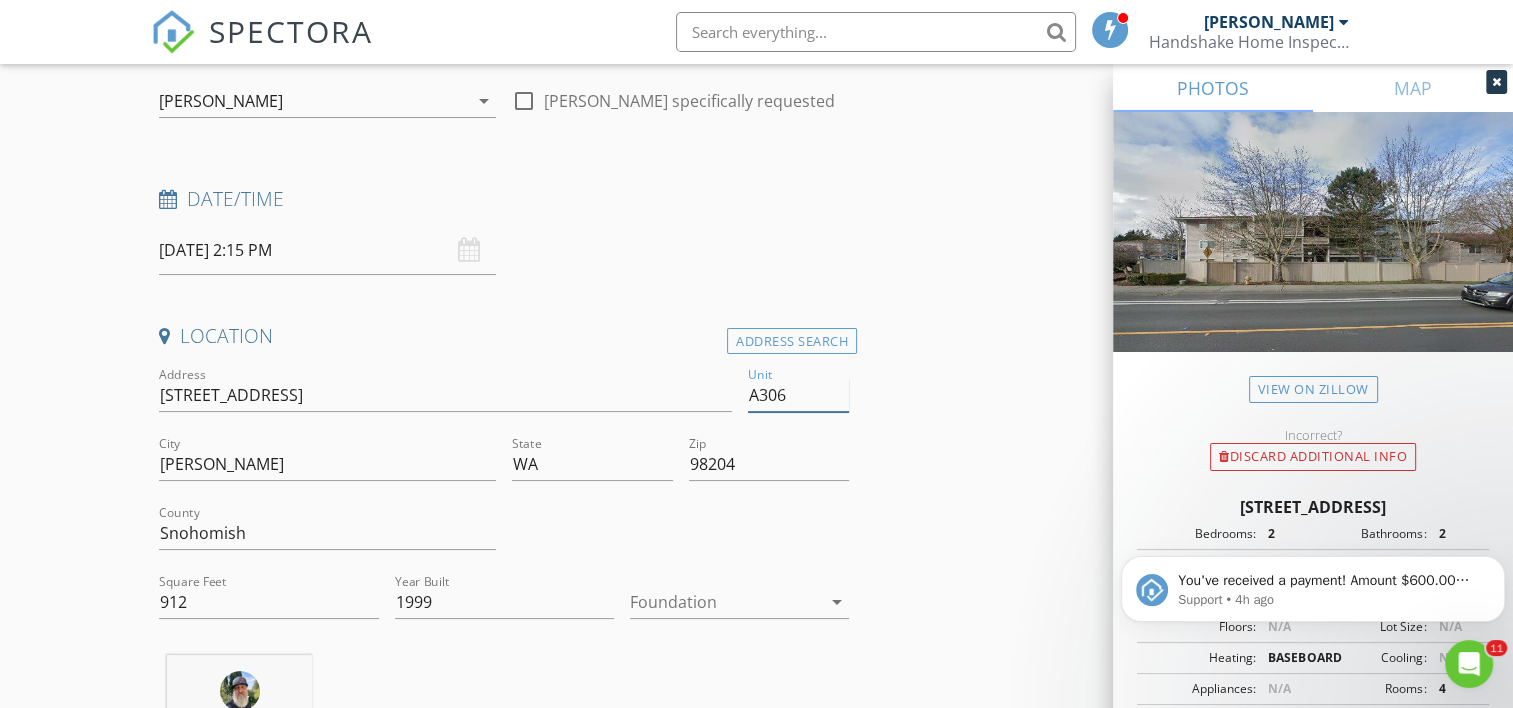 type on "A306" 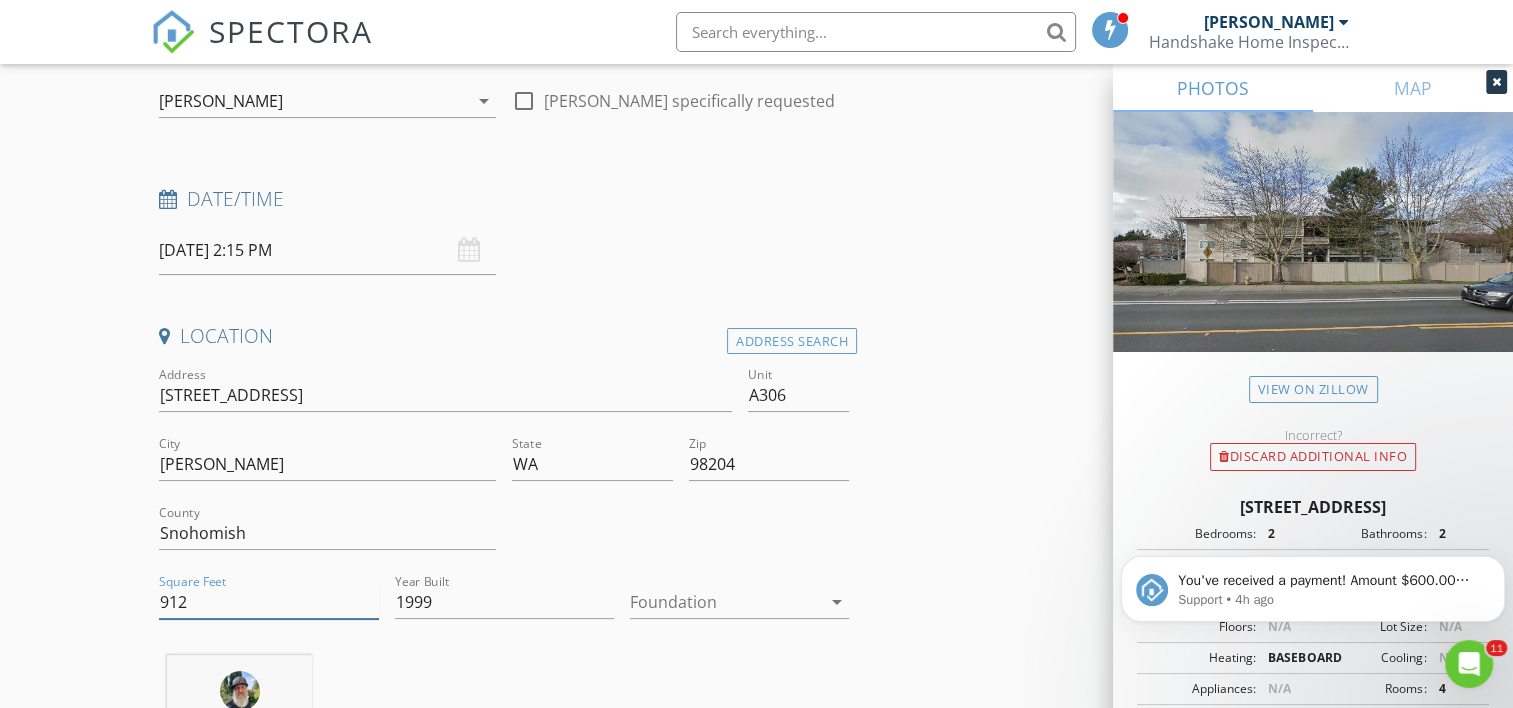 click on "912" at bounding box center [268, 602] 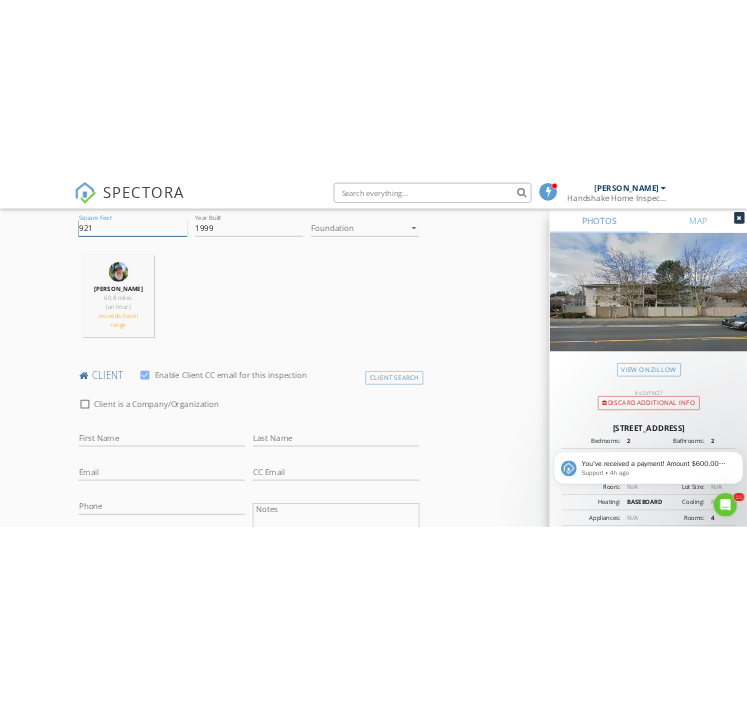 scroll, scrollTop: 695, scrollLeft: 0, axis: vertical 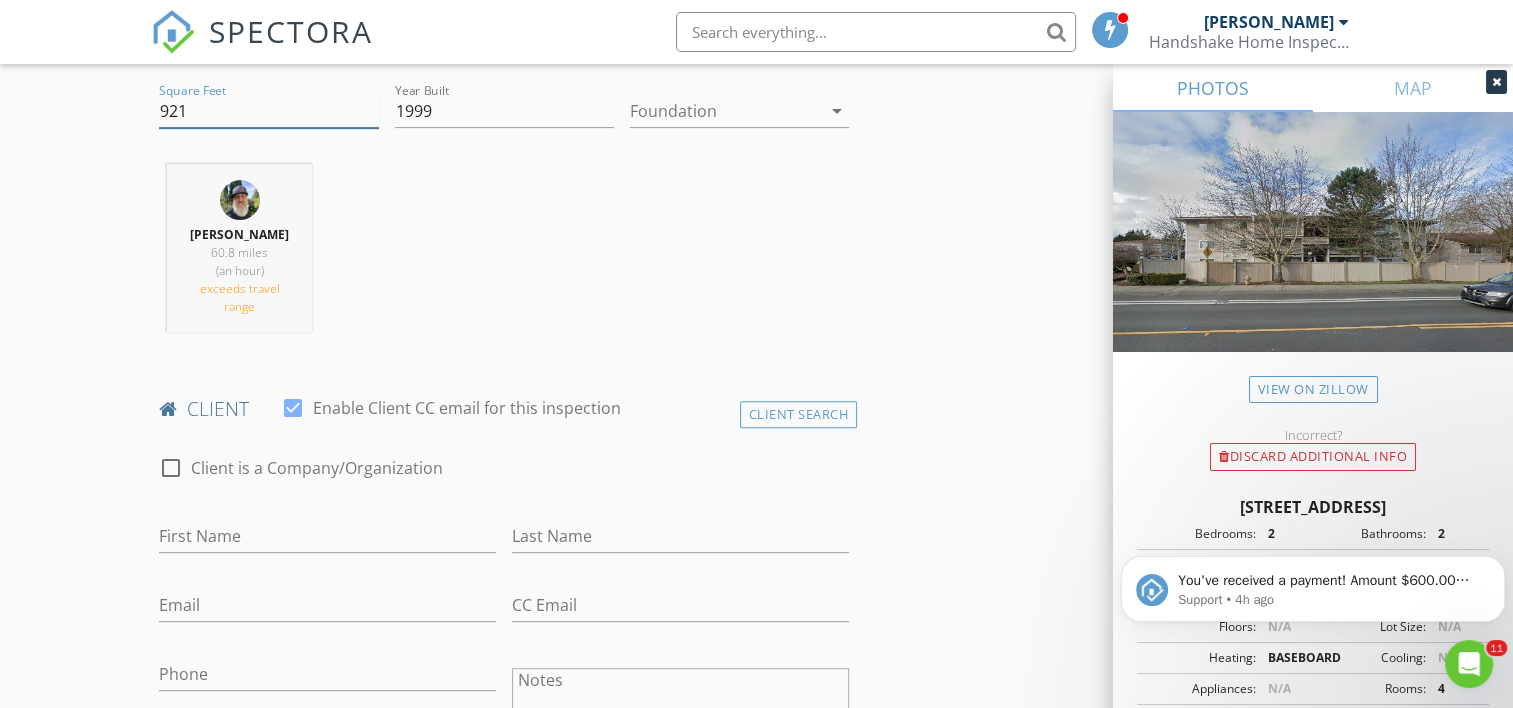 type on "921" 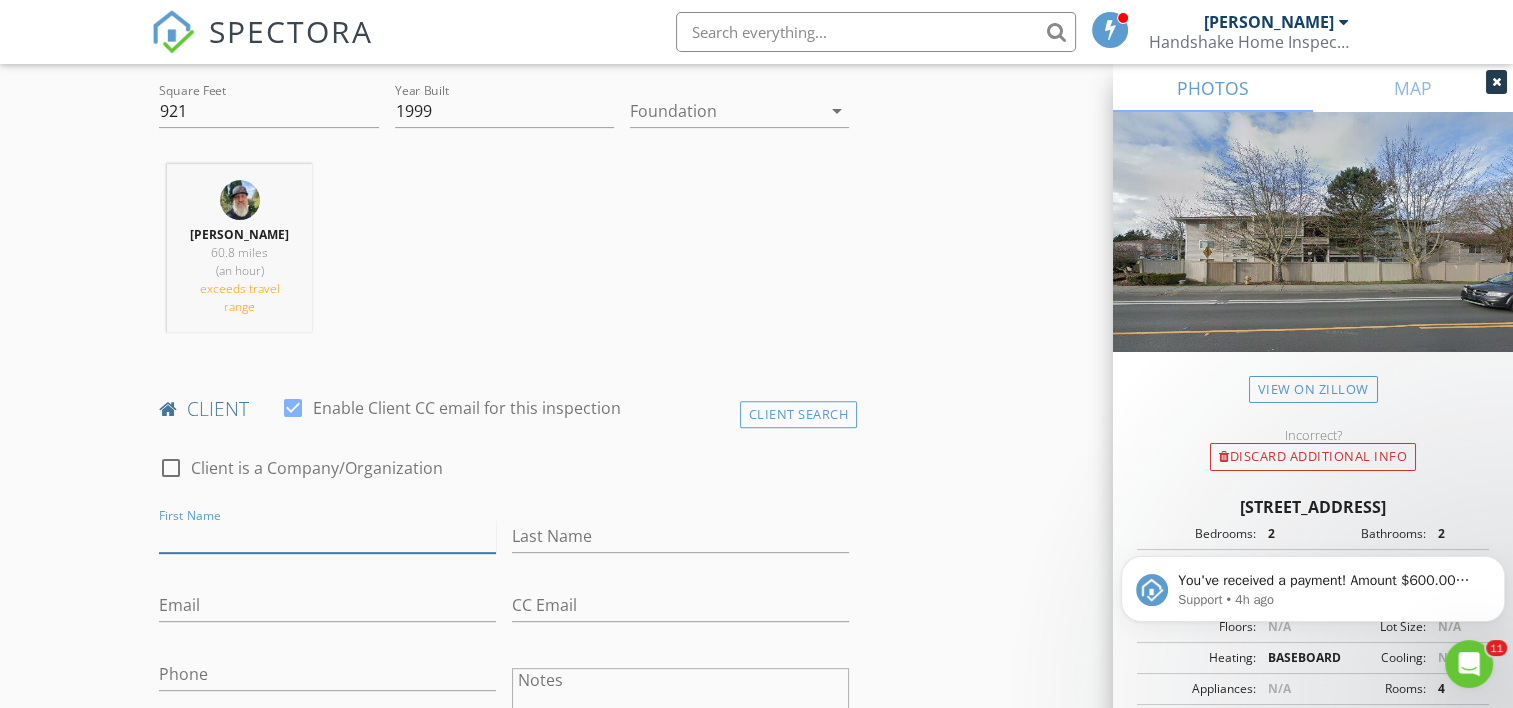 click on "First Name" at bounding box center [327, 536] 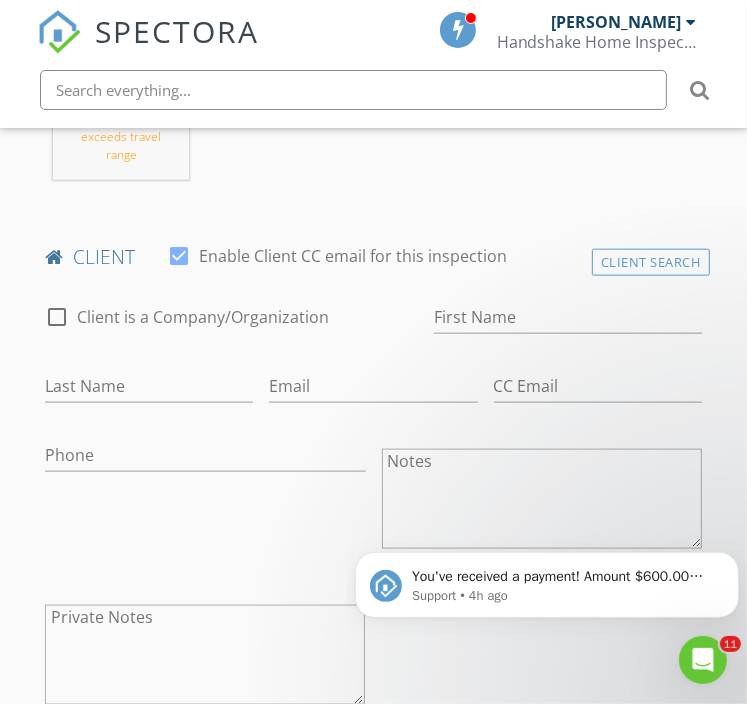 scroll, scrollTop: 1031, scrollLeft: 0, axis: vertical 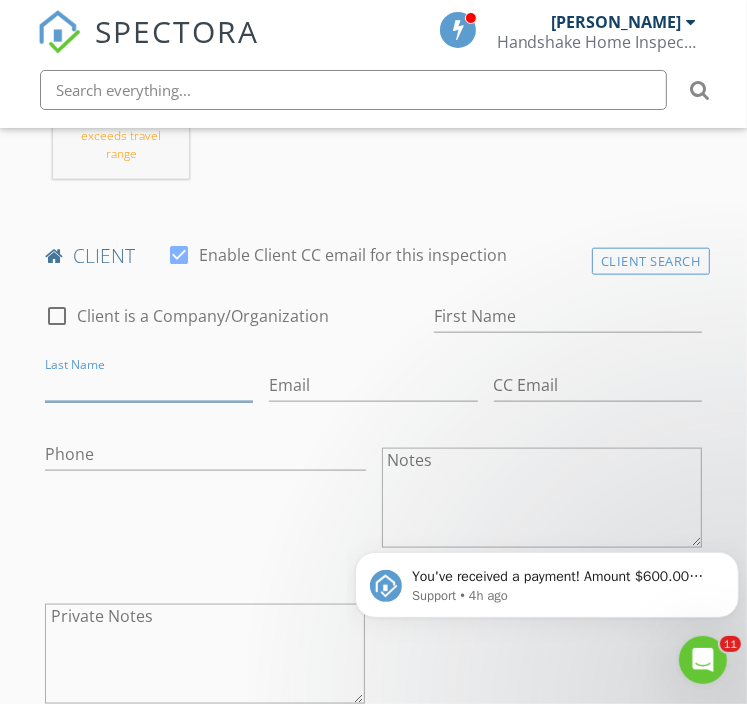 click on "Last Name" at bounding box center [149, 385] 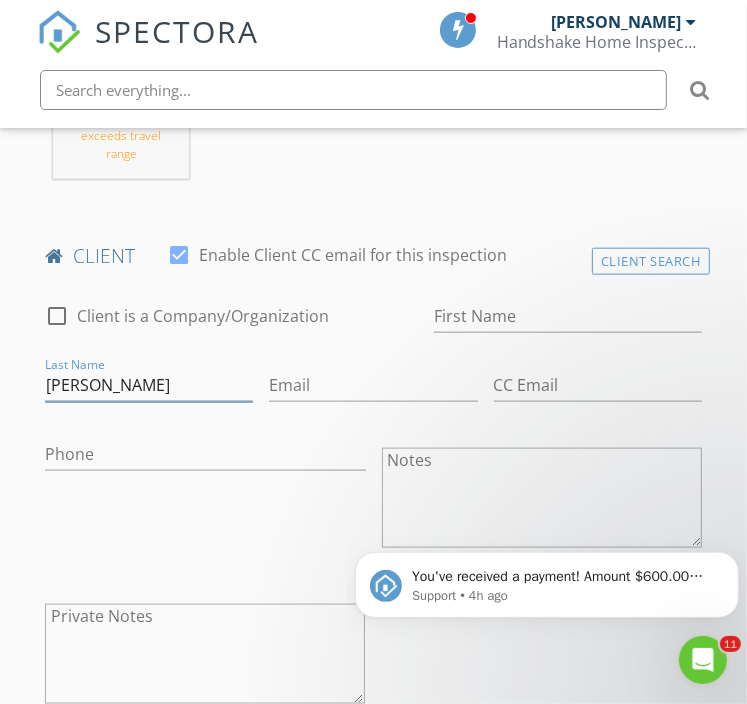 type on "[PERSON_NAME]" 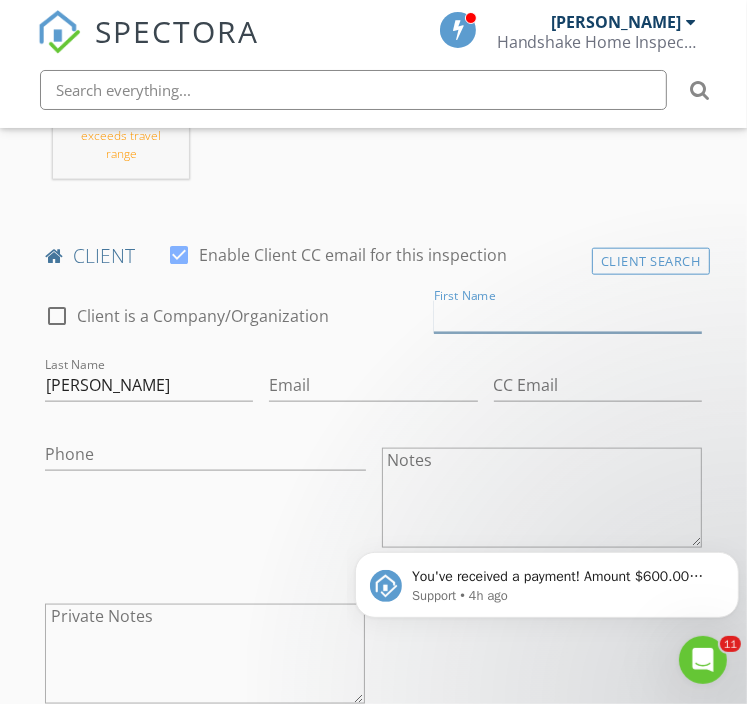 click on "First Name" at bounding box center (568, 316) 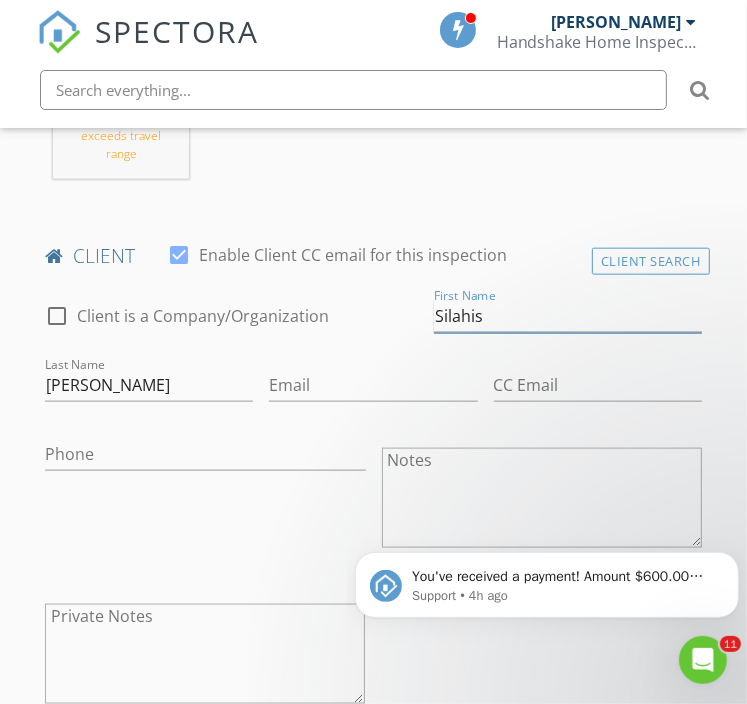 type on "Silahis" 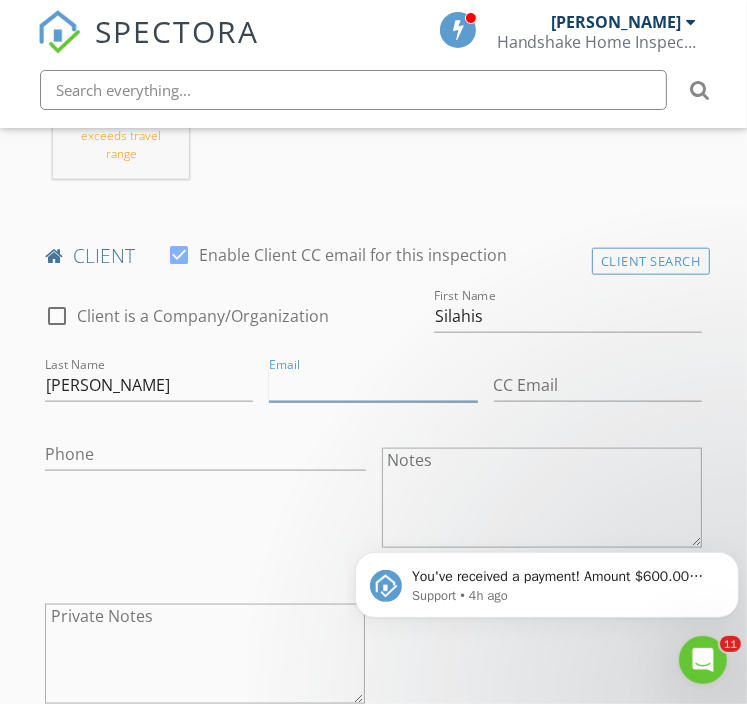 click on "Email" at bounding box center [373, 385] 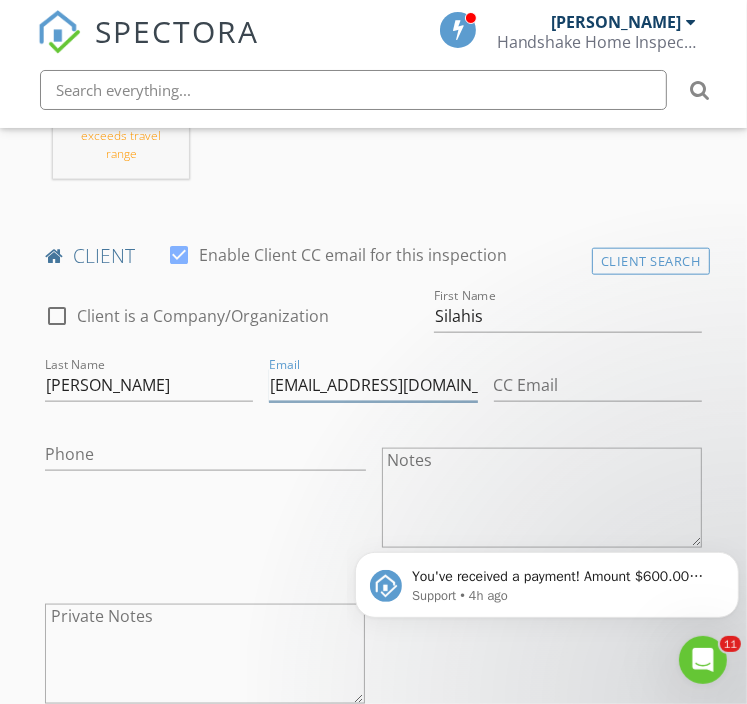 type on "[EMAIL_ADDRESS][DOMAIN_NAME]" 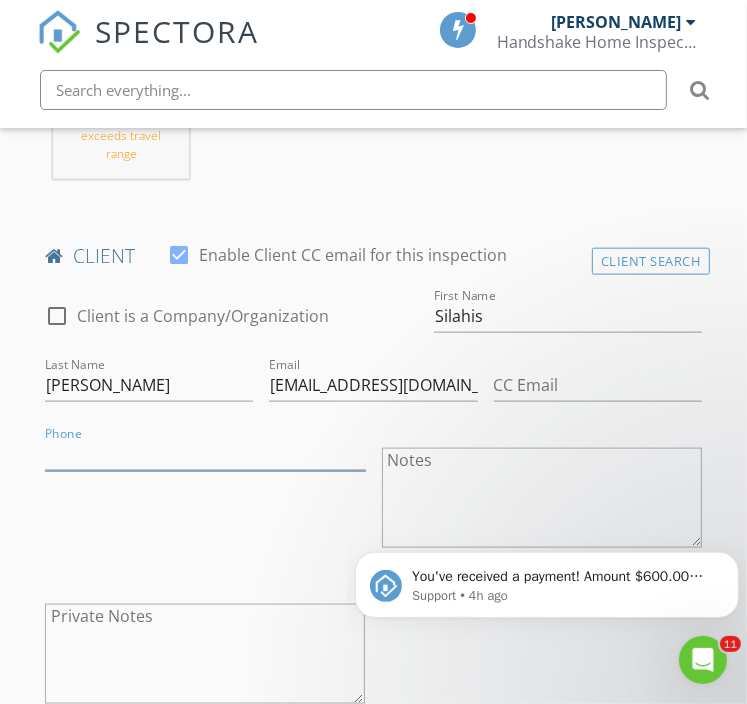 click on "Phone" at bounding box center [205, 454] 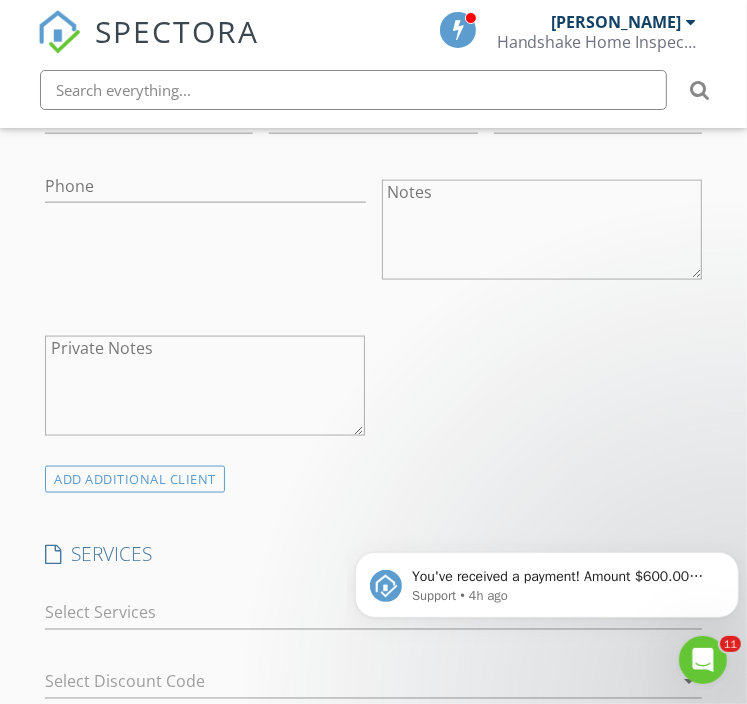 scroll, scrollTop: 1475, scrollLeft: 0, axis: vertical 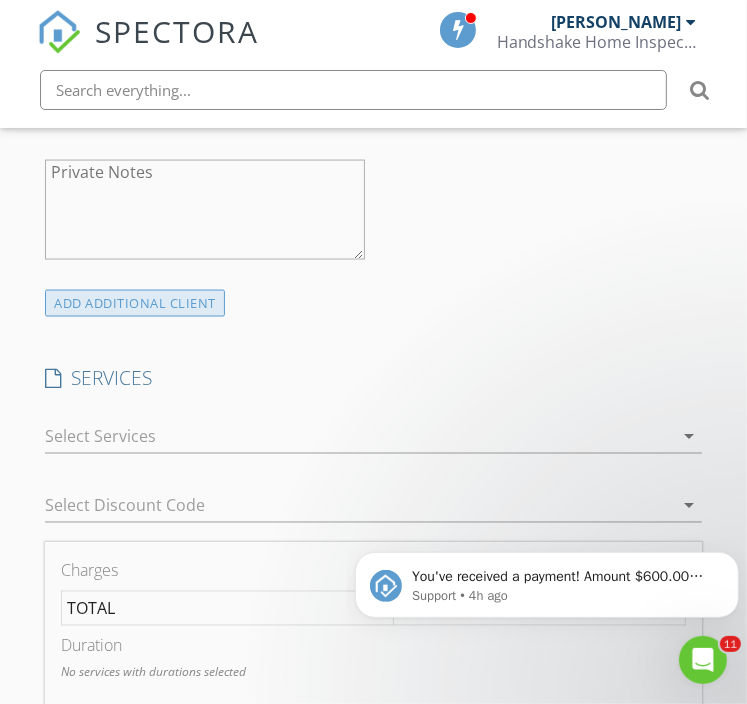 click on "ADD ADDITIONAL client" at bounding box center (135, 303) 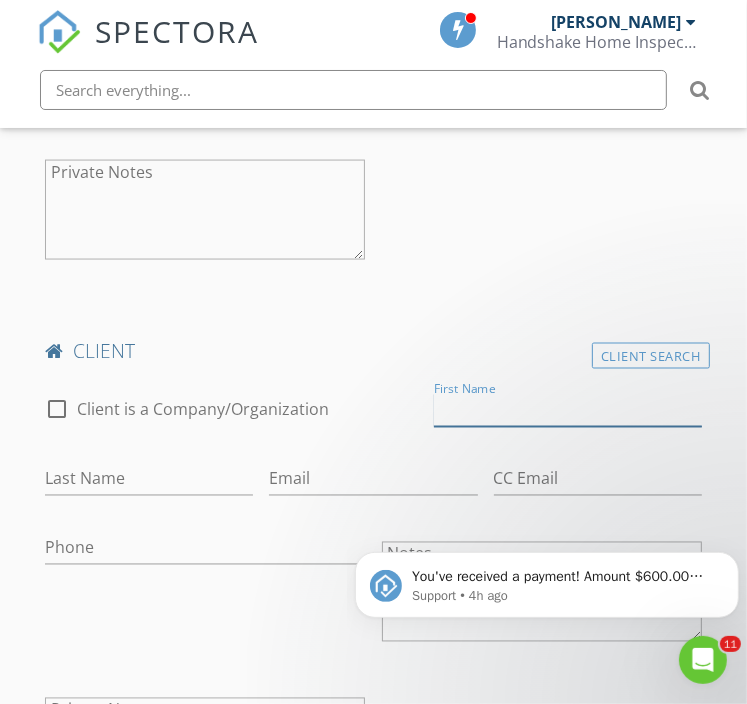 click on "First Name" at bounding box center (568, 410) 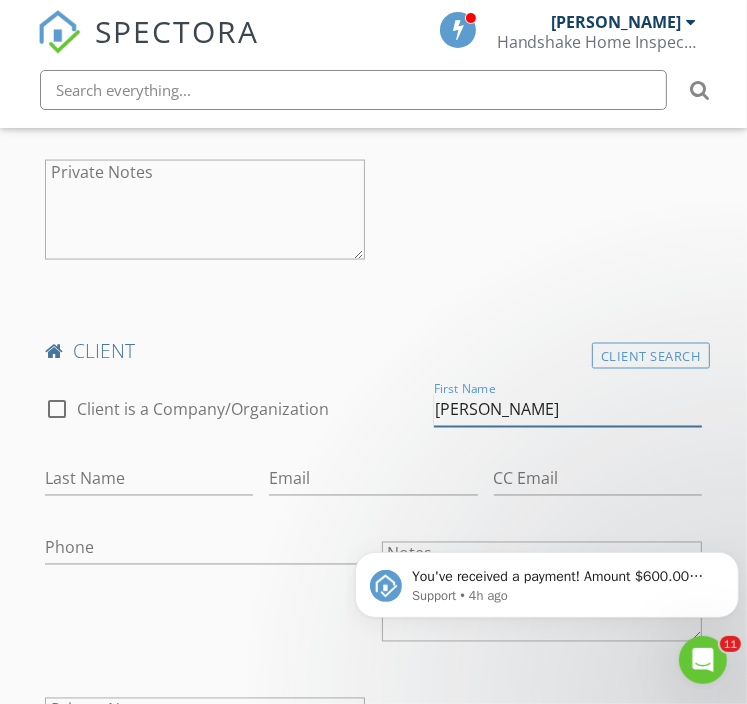 type on "[PERSON_NAME]" 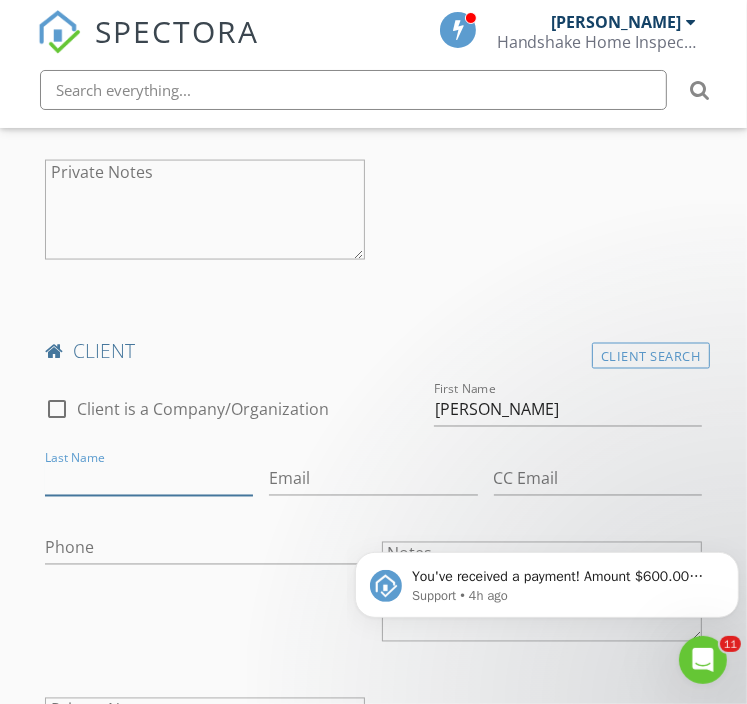 click on "Last Name" at bounding box center [149, 479] 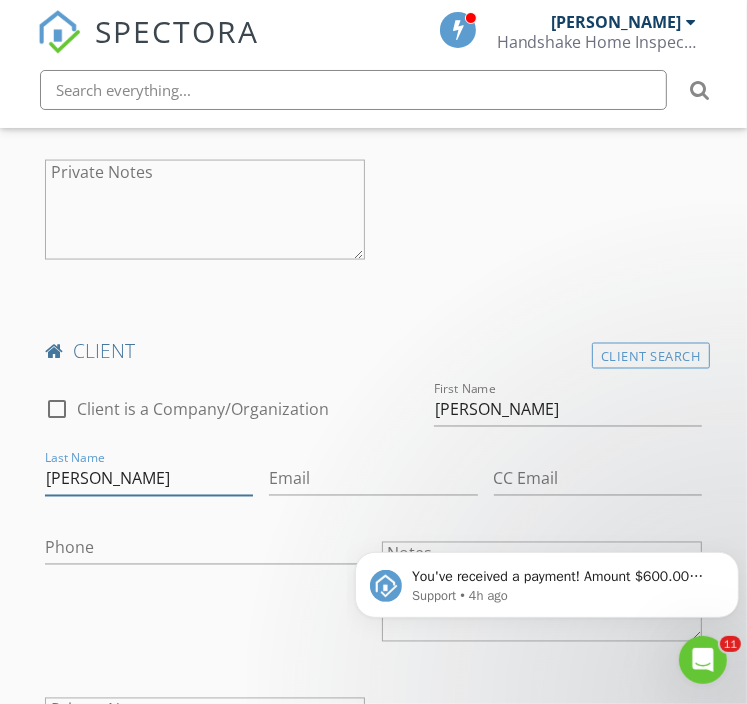 type on "[PERSON_NAME]" 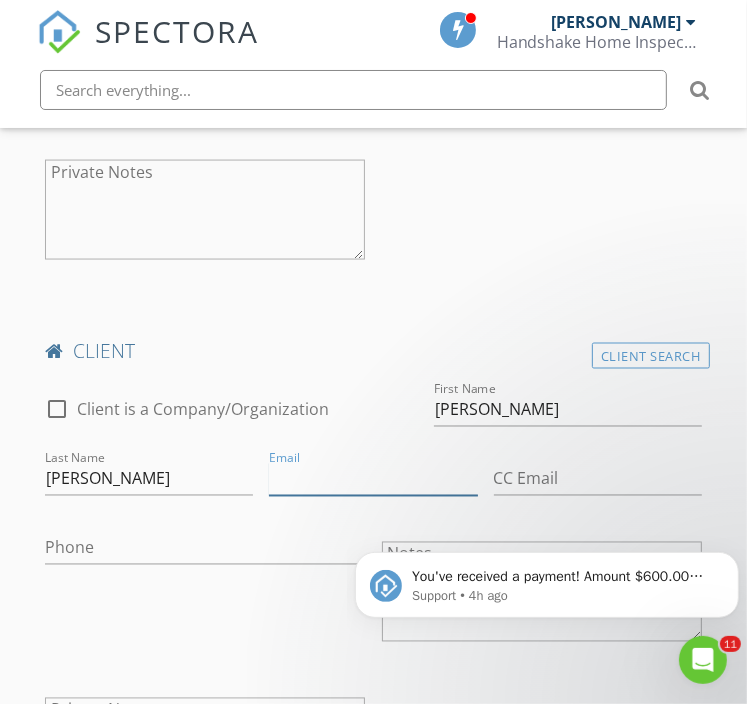 click on "Email" at bounding box center [373, 479] 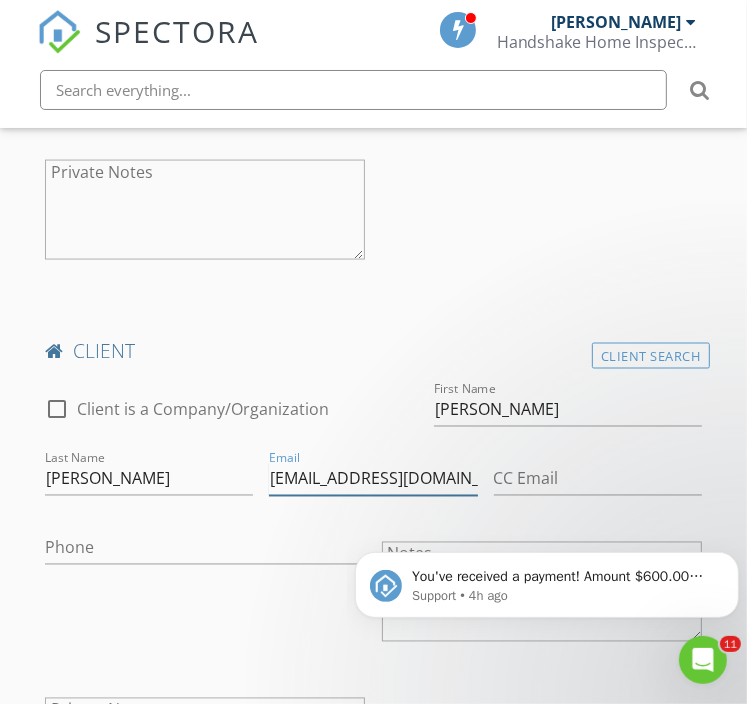 click on "johnkeene@yahoo.com" at bounding box center [373, 479] 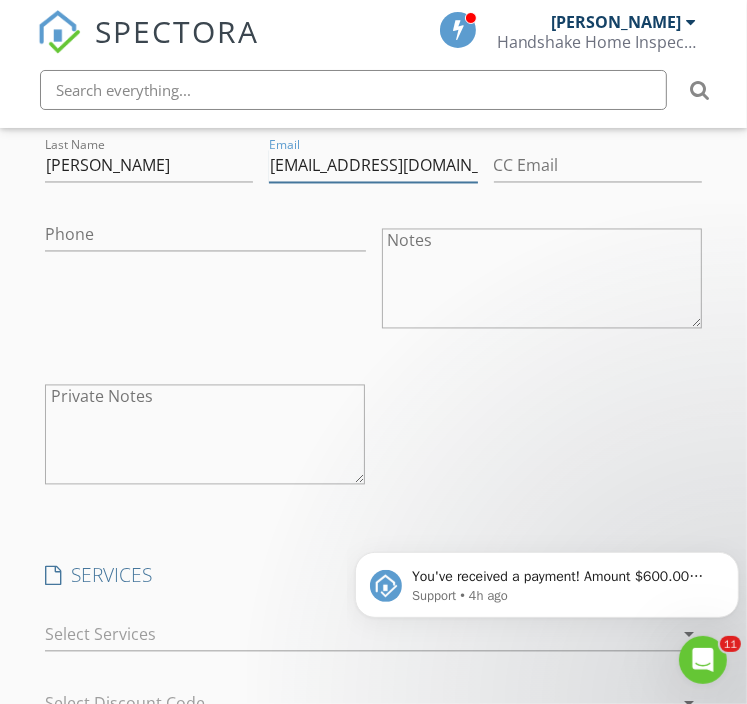 scroll, scrollTop: 1884, scrollLeft: 0, axis: vertical 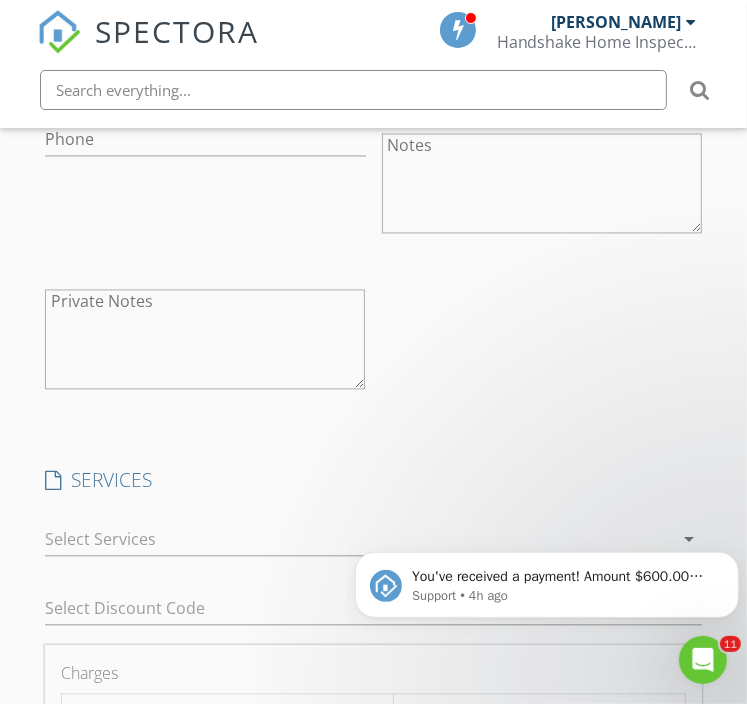 type on "[EMAIL_ADDRESS][DOMAIN_NAME]" 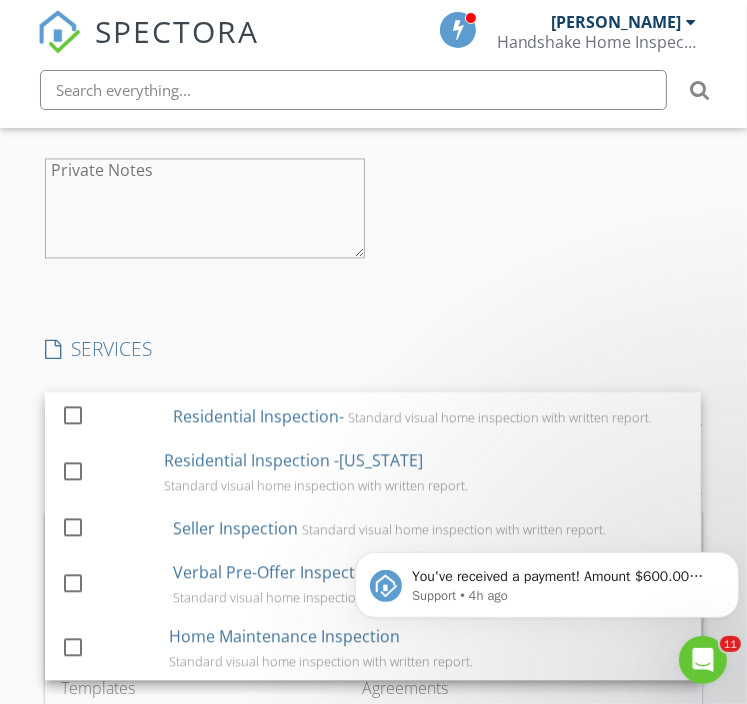 scroll, scrollTop: 2016, scrollLeft: 0, axis: vertical 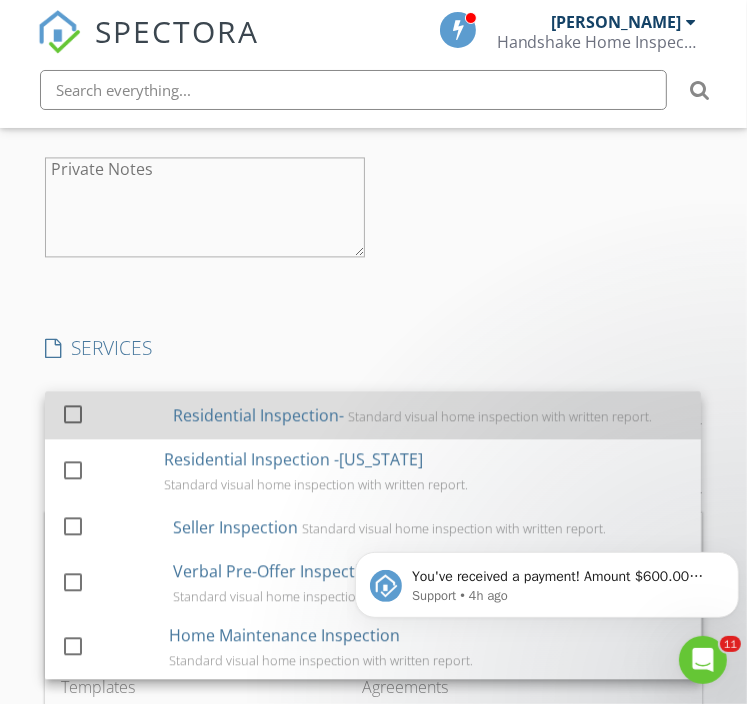 click at bounding box center [73, 413] 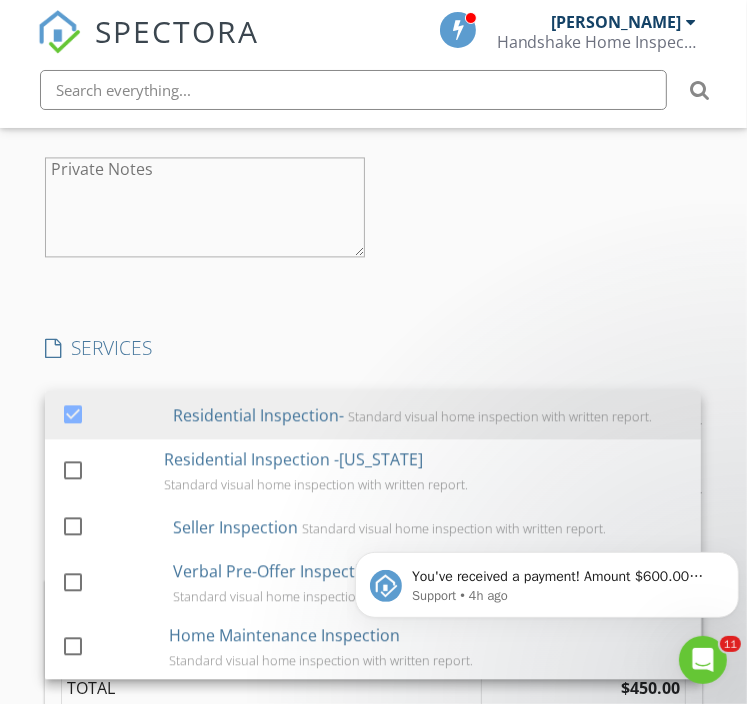 click on "INSPECTOR(S)
check_box   Tyler Rodrick   PRIMARY   Tyler Rodrick arrow_drop_down   check_box_outline_blank Tyler Rodrick specifically requested
Date/Time
07/10/2025 2:15 PM
Location
Address Search       Address 1001 W Casino Rd   Unit A306   City Everett   State WA   Zip 98204   County Snohomish     Square Feet 921   Year Built 1999   Foundation arrow_drop_down     Tyler Rodrick     60.8 miles     (an hour)     exceeds travel range
client
check_box Enable Client CC email for this inspection   Client Search     check_box_outline_blank Client is a Company/Organization     First Name Silahis   Last Name Keene   Email lys123441@yahoo.com   CC Email   Phone           Notes   Private Notes
client
Client Search     check_box_outline_blank Client is a Company/Organization     First Name John   Last Name Keene   Email johnkeene2002@yahoo.com" at bounding box center (373, 370) 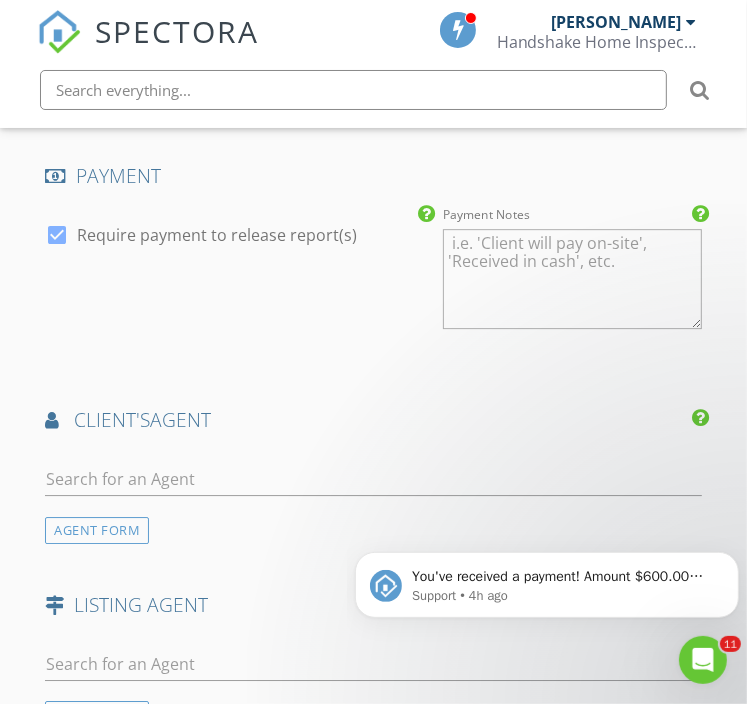 scroll, scrollTop: 2946, scrollLeft: 0, axis: vertical 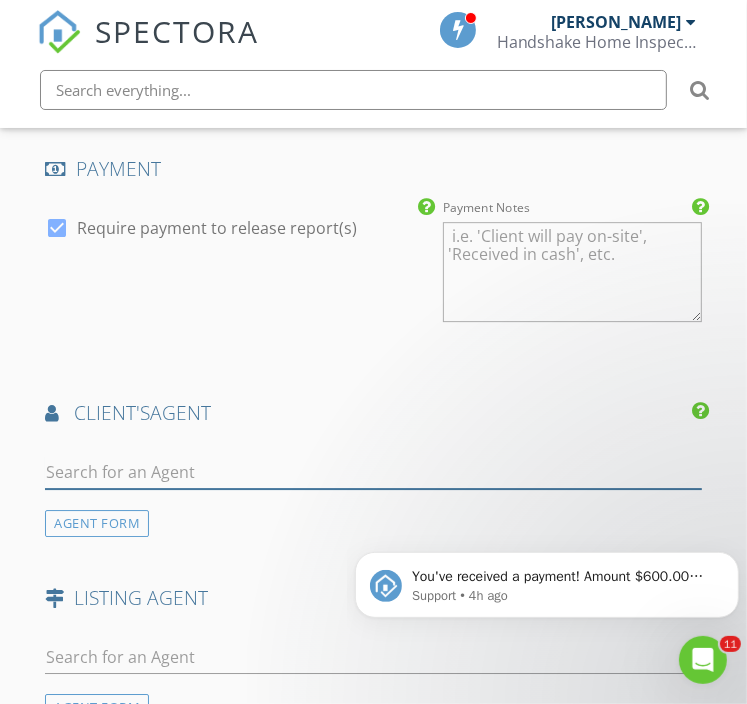 click at bounding box center (373, 472) 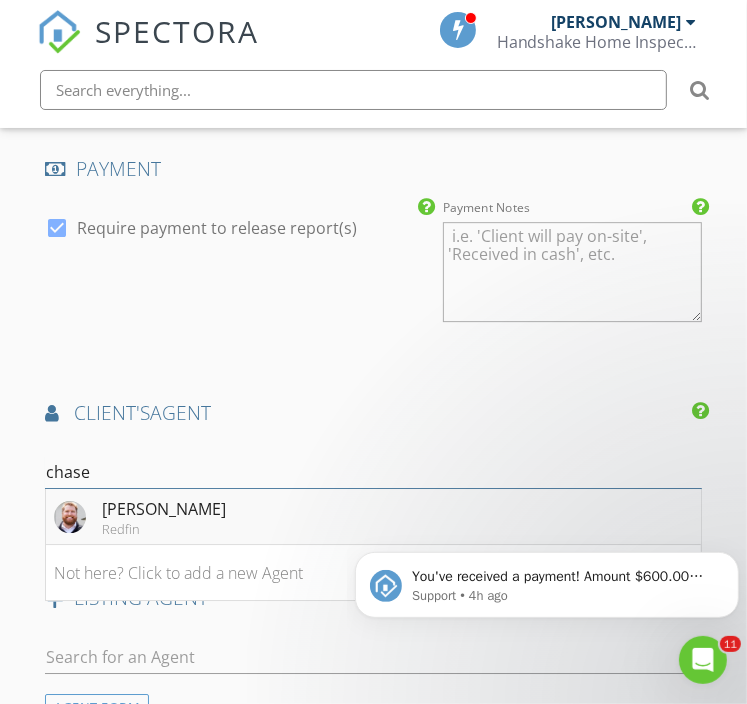 type on "chase" 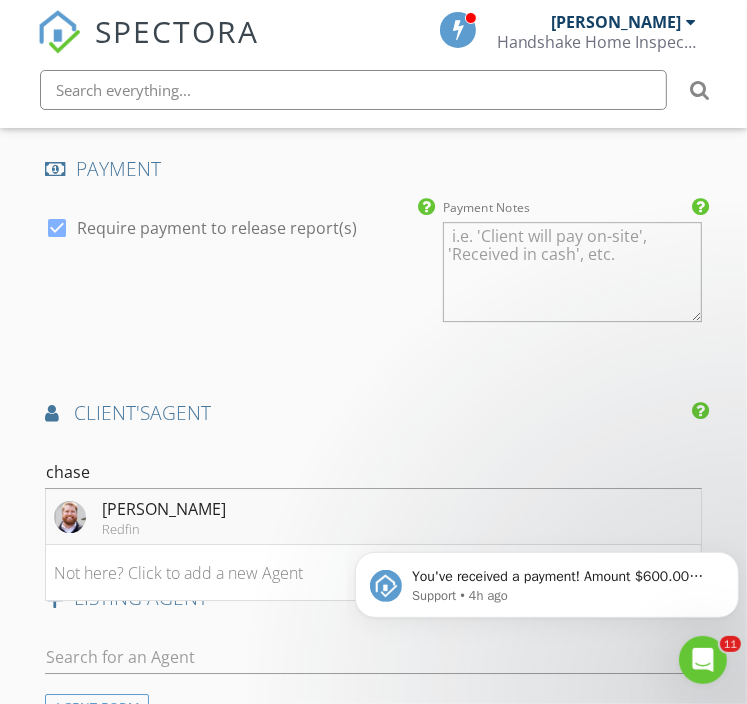 click on "[PERSON_NAME]" at bounding box center [164, 509] 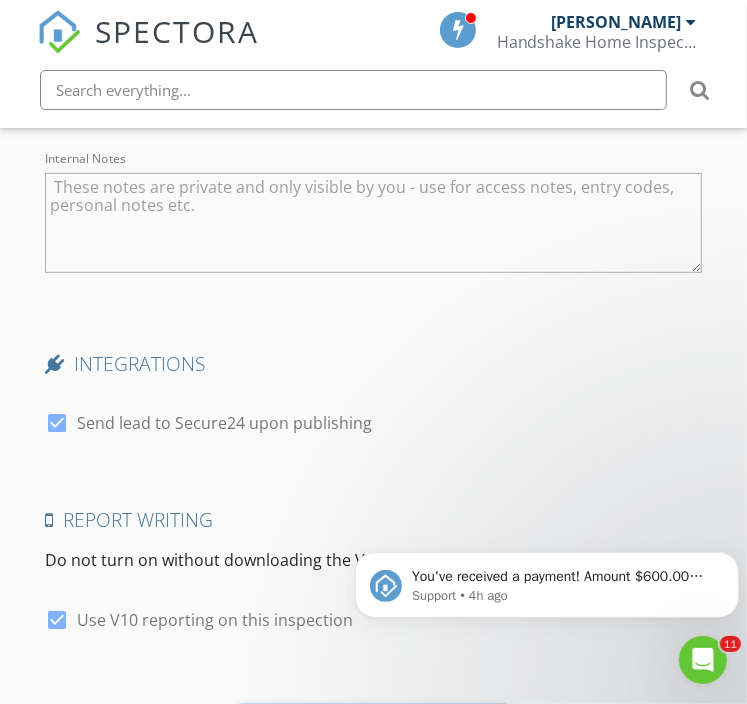 scroll, scrollTop: 4240, scrollLeft: 0, axis: vertical 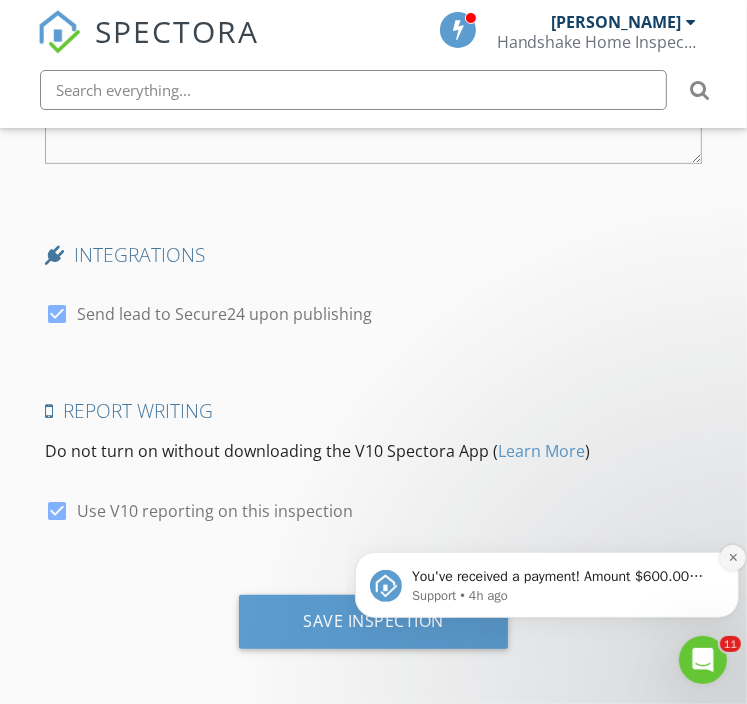 click 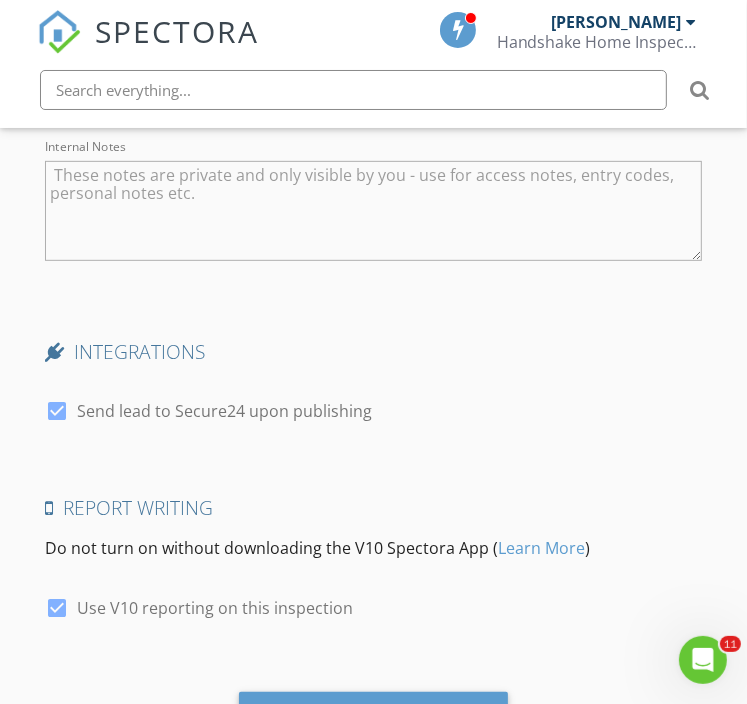 scroll, scrollTop: 4240, scrollLeft: 0, axis: vertical 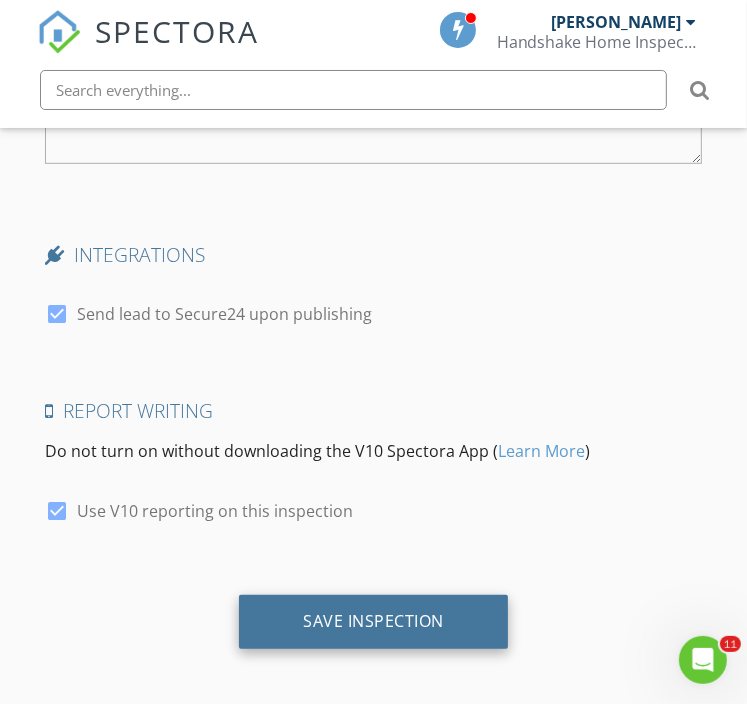 click on "Save Inspection" at bounding box center (373, 621) 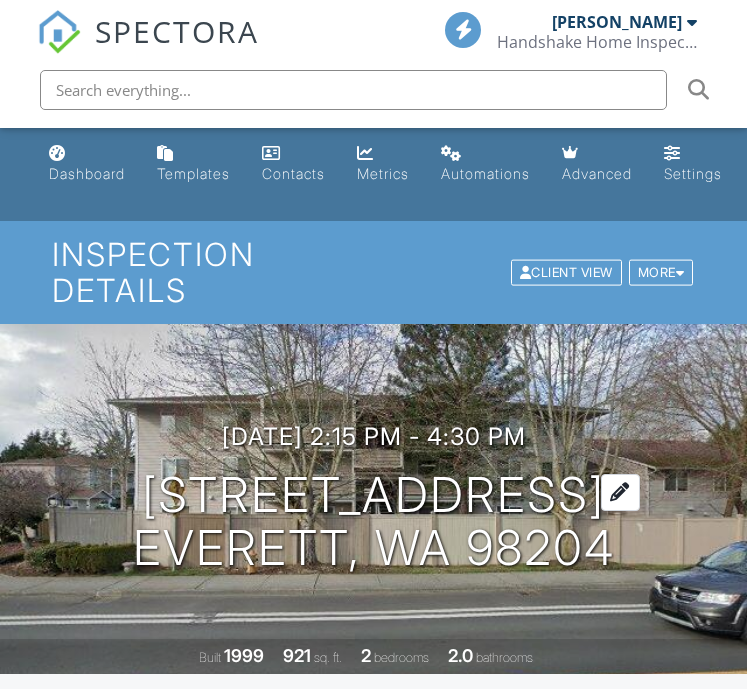 scroll, scrollTop: 0, scrollLeft: 0, axis: both 